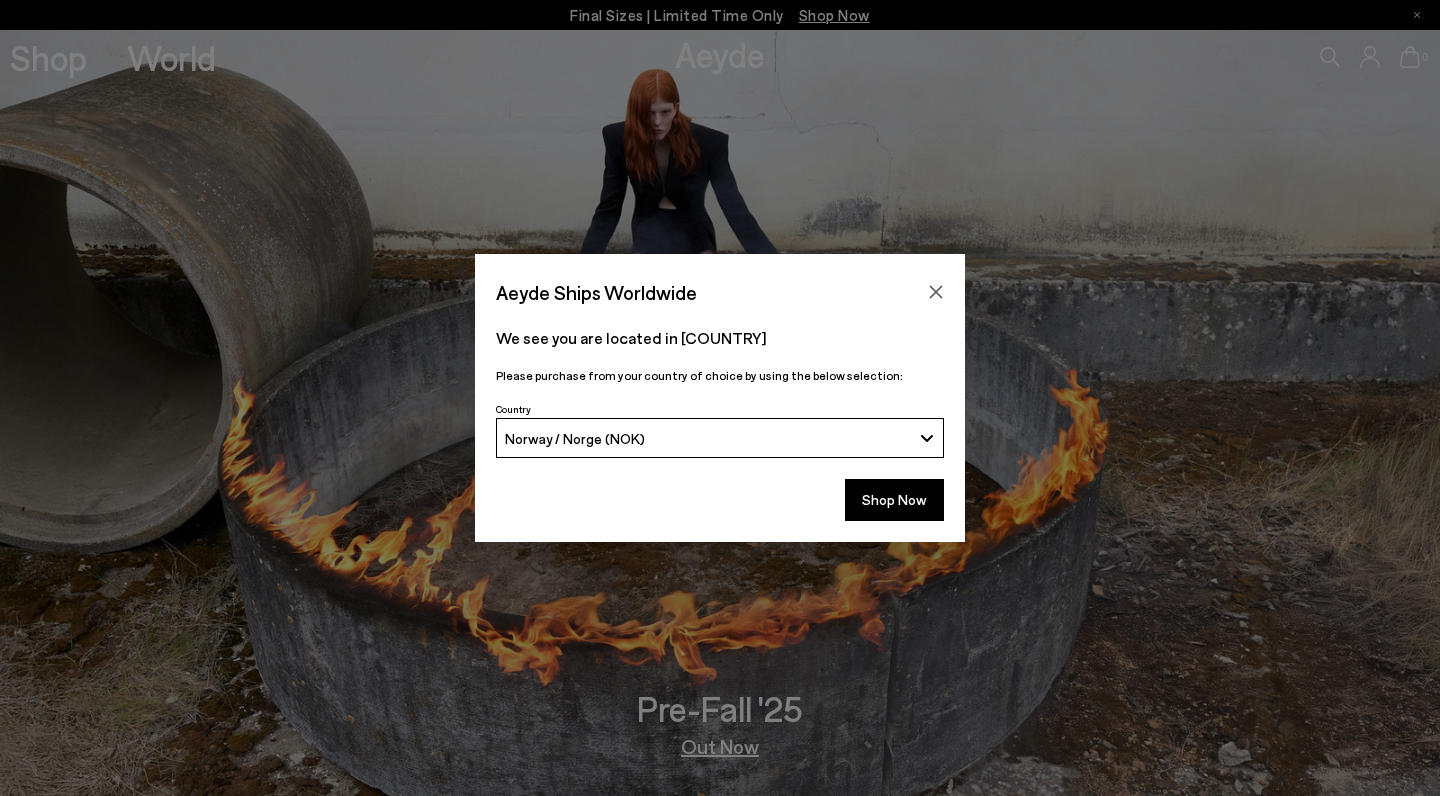 scroll, scrollTop: 0, scrollLeft: 0, axis: both 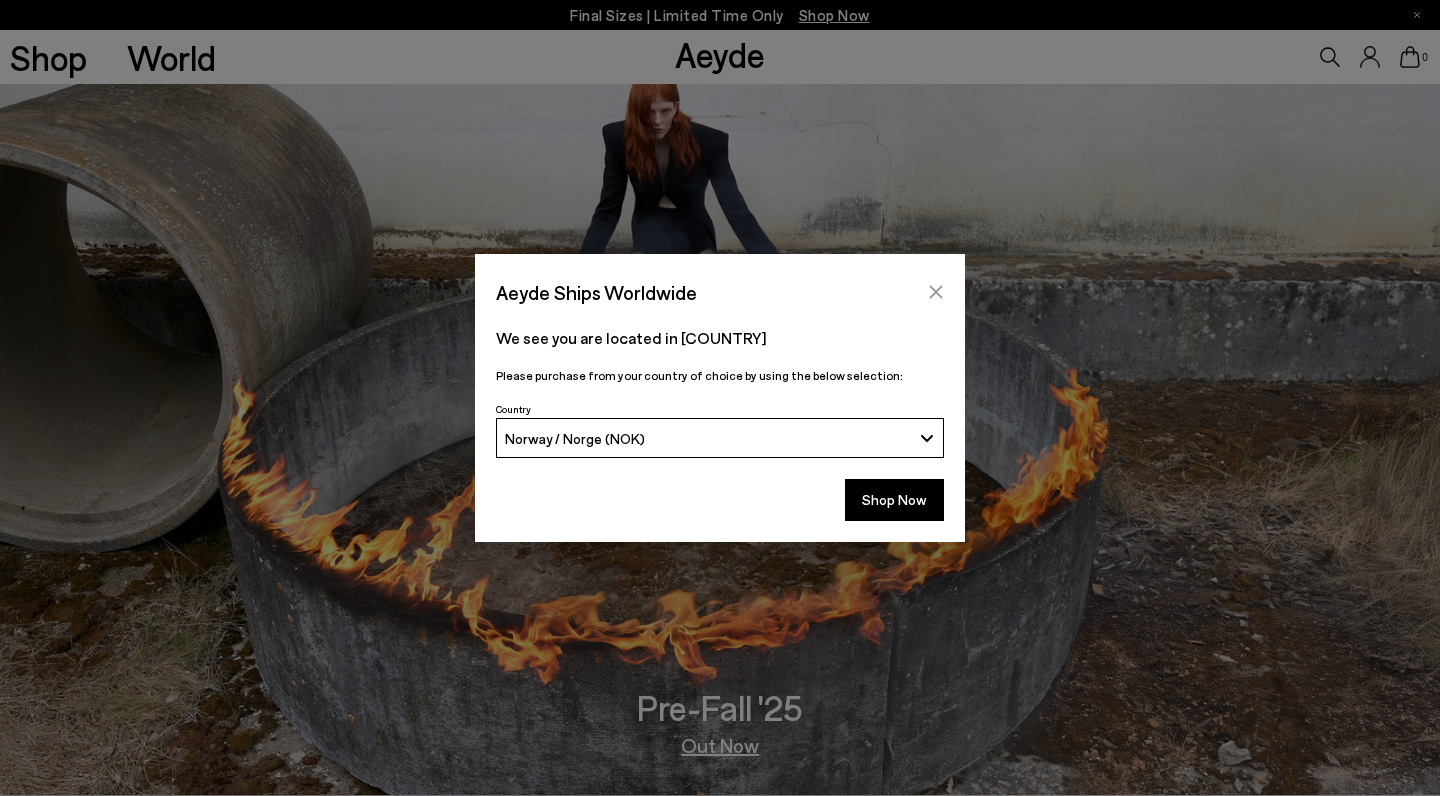 click 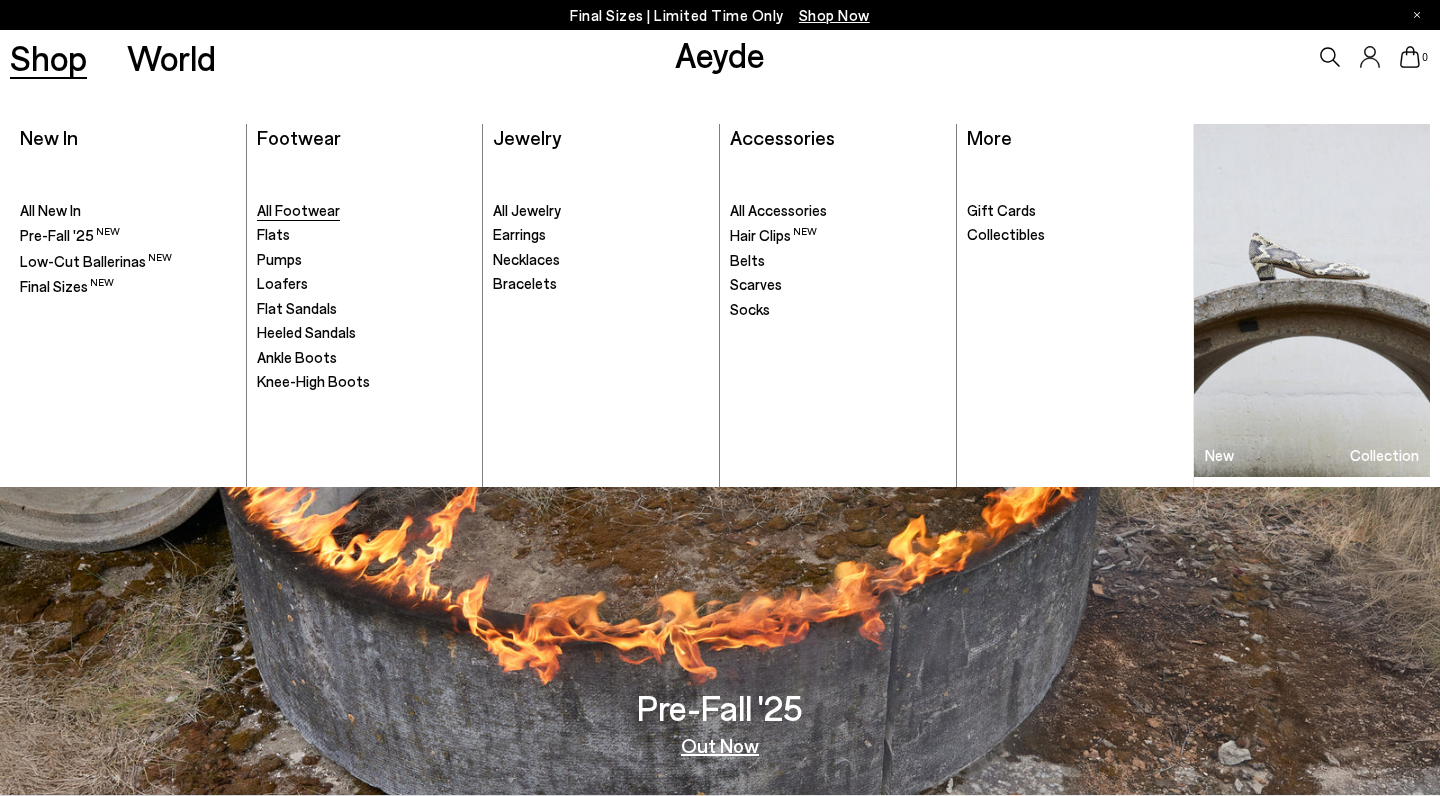 click on "All Footwear" at bounding box center (298, 210) 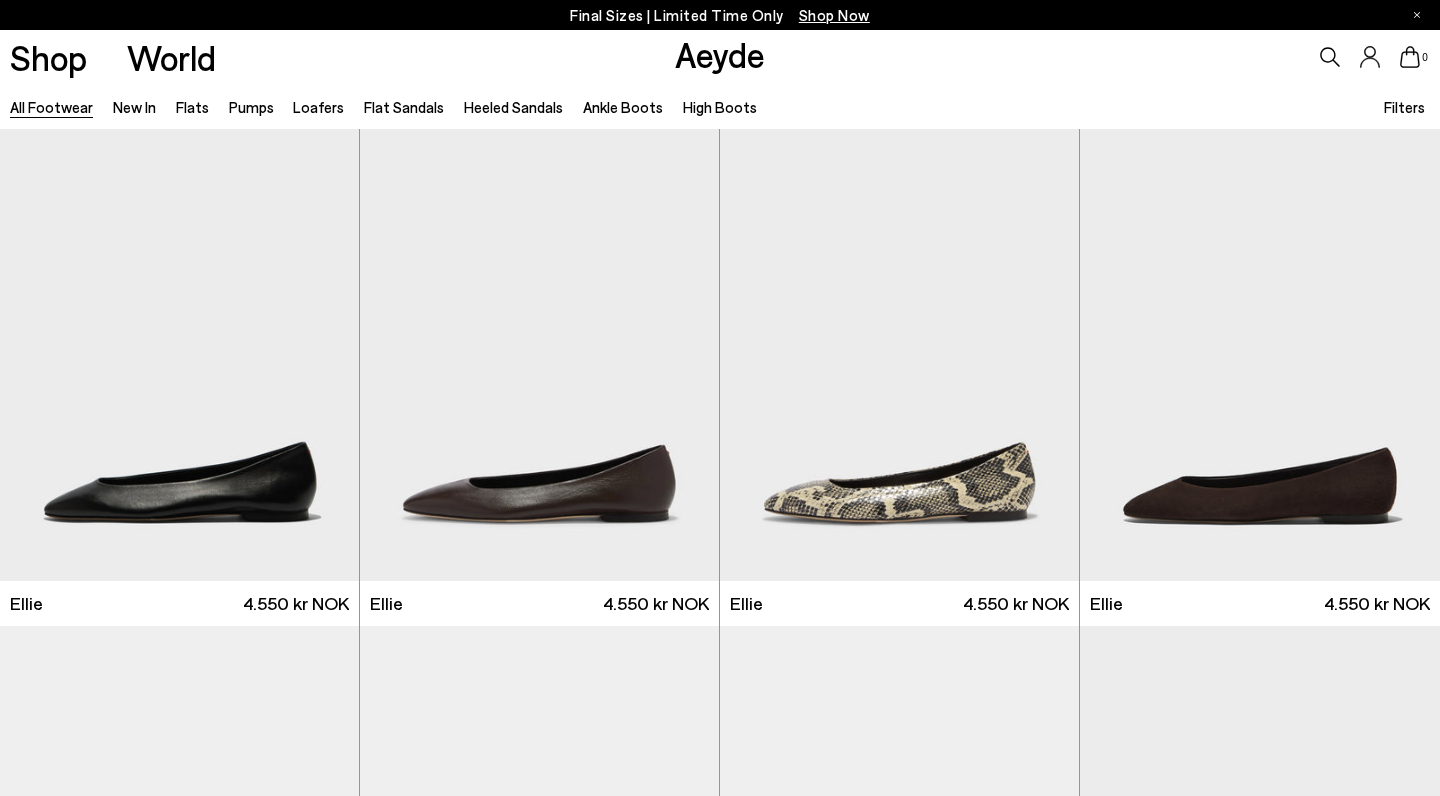 scroll, scrollTop: 0, scrollLeft: 0, axis: both 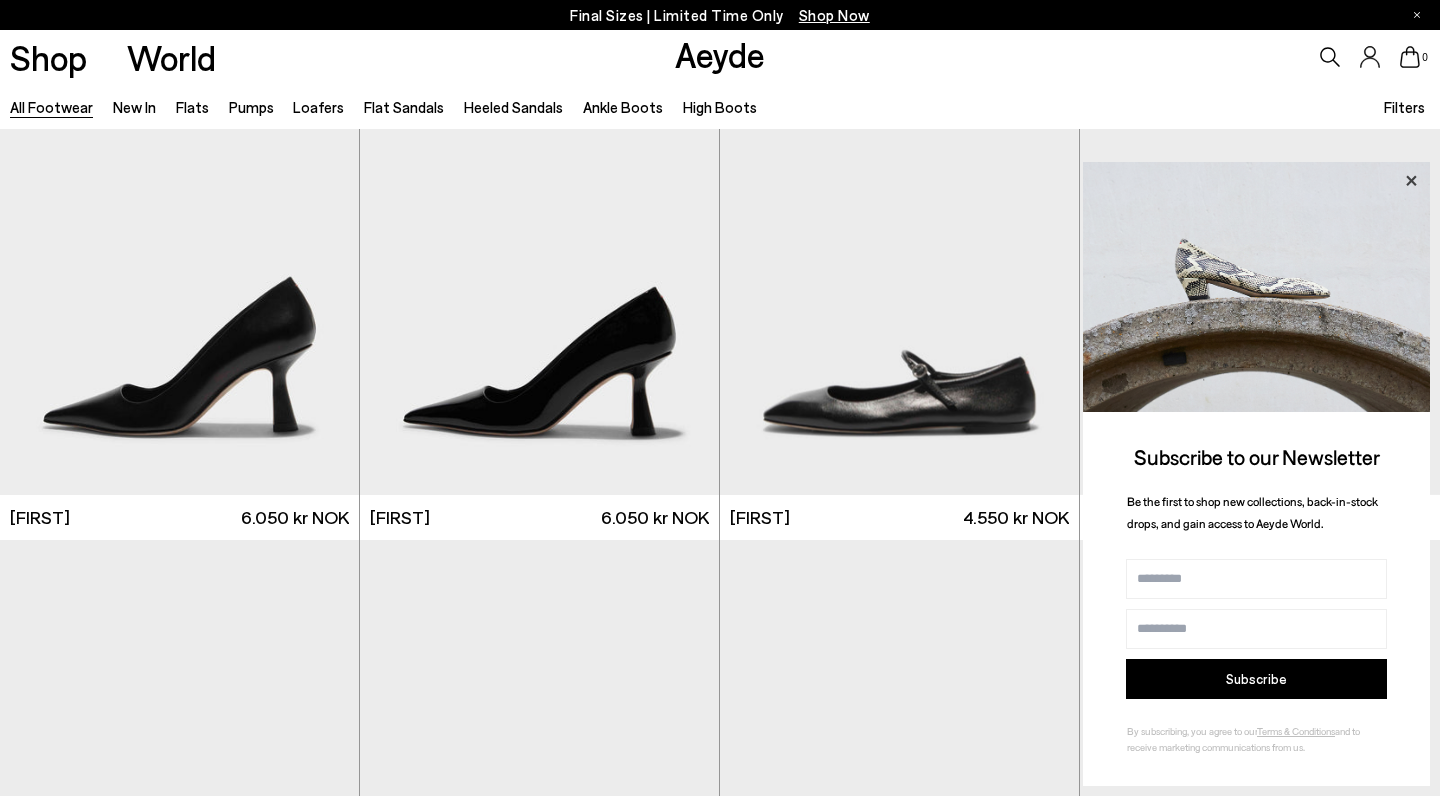 click 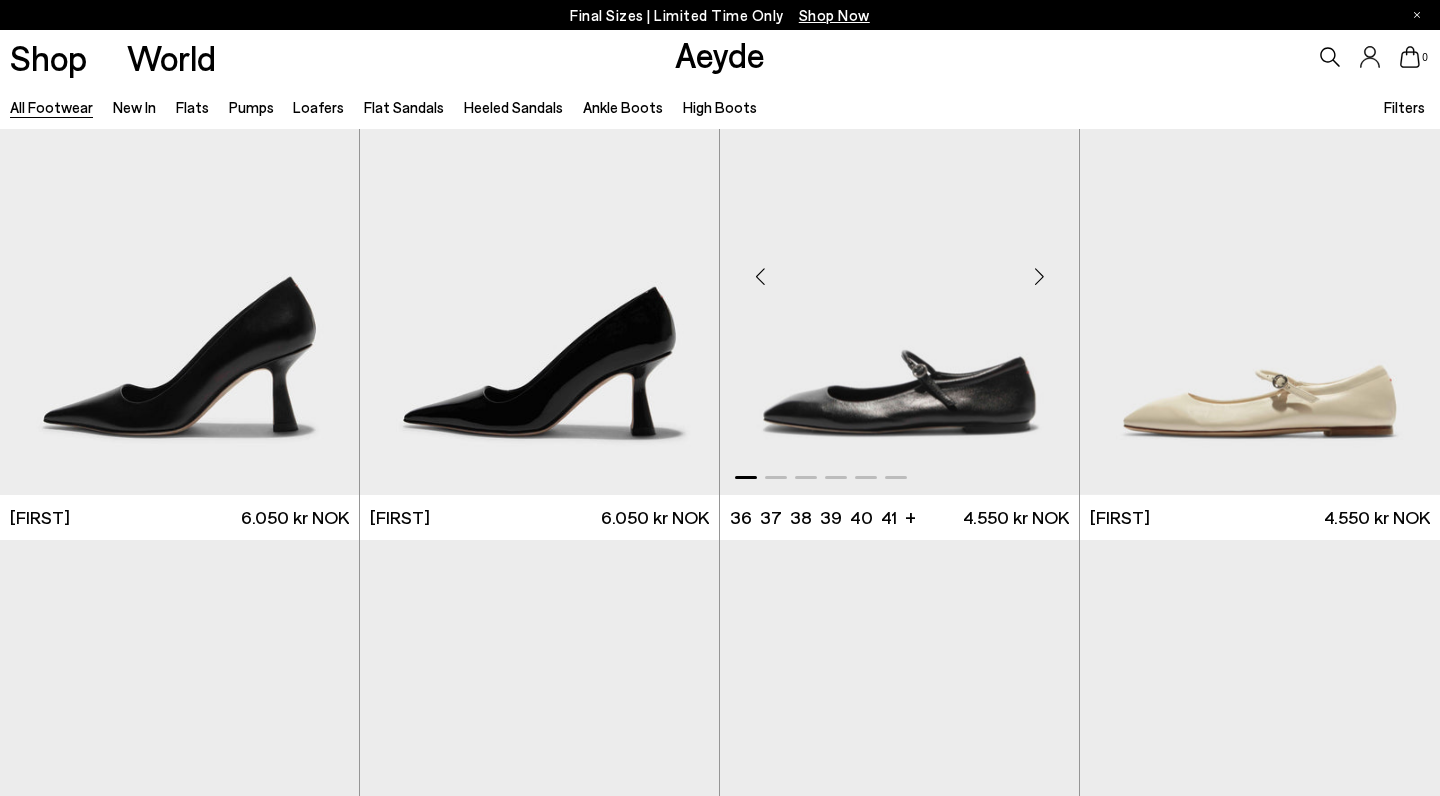 click at bounding box center [899, 268] 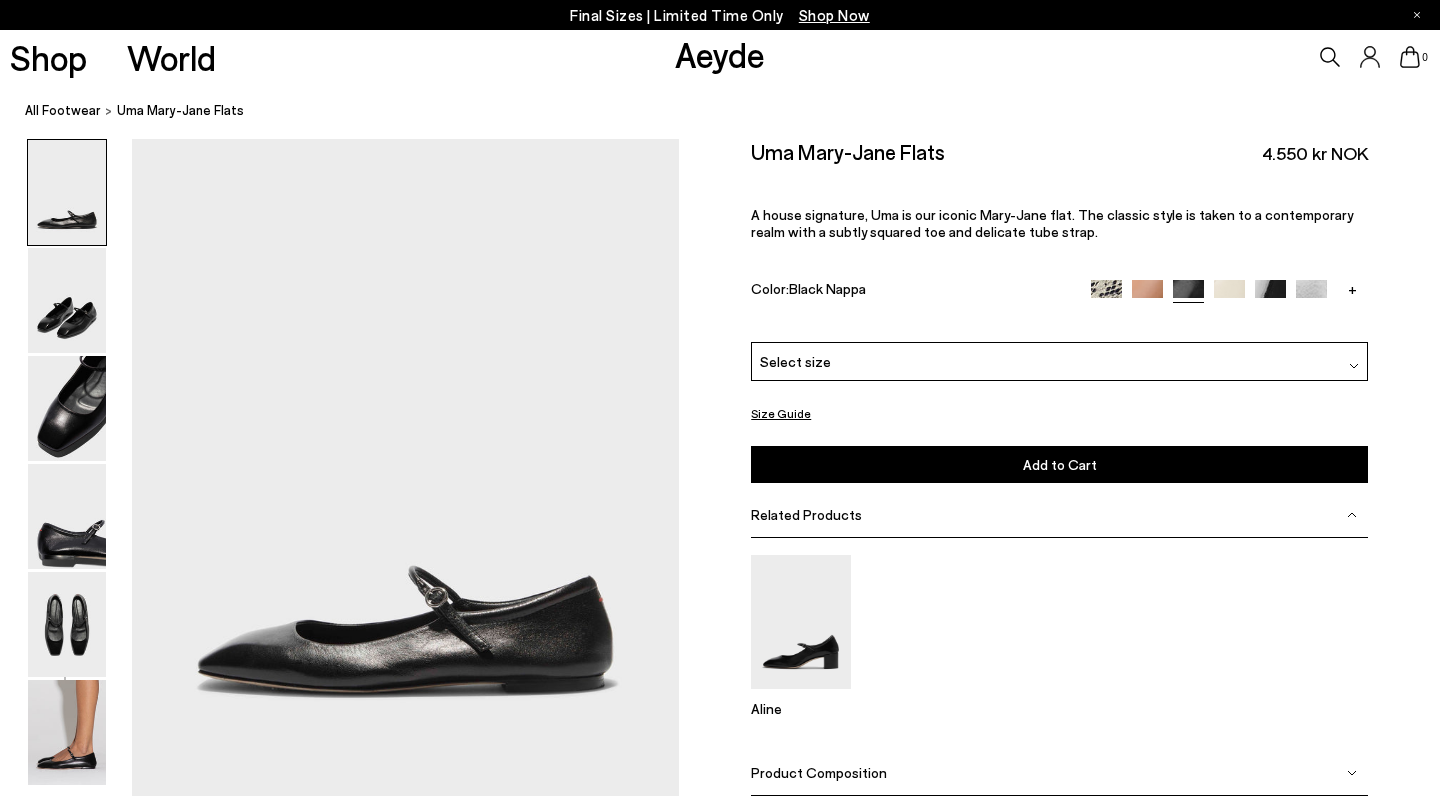 scroll, scrollTop: 0, scrollLeft: 0, axis: both 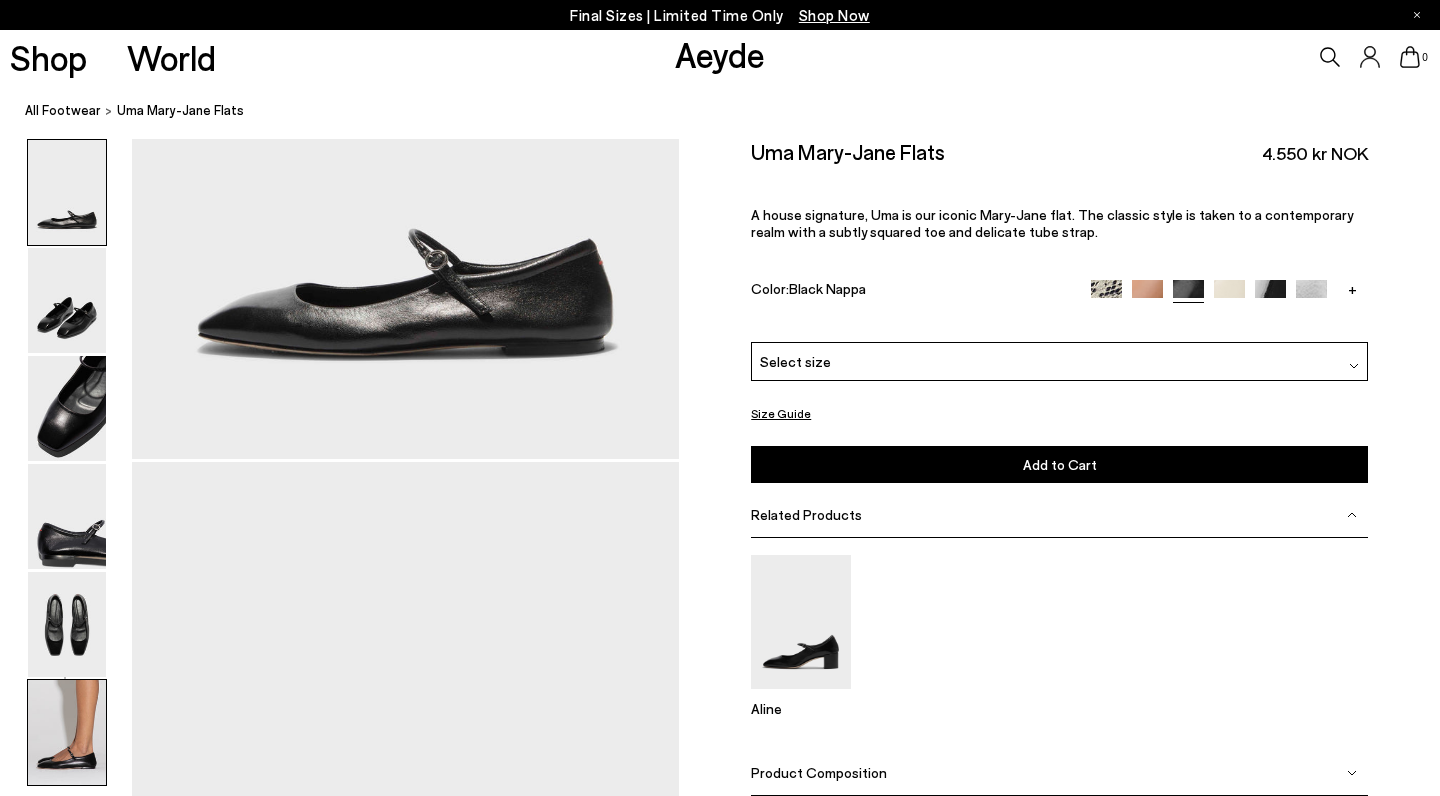 click at bounding box center [67, 732] 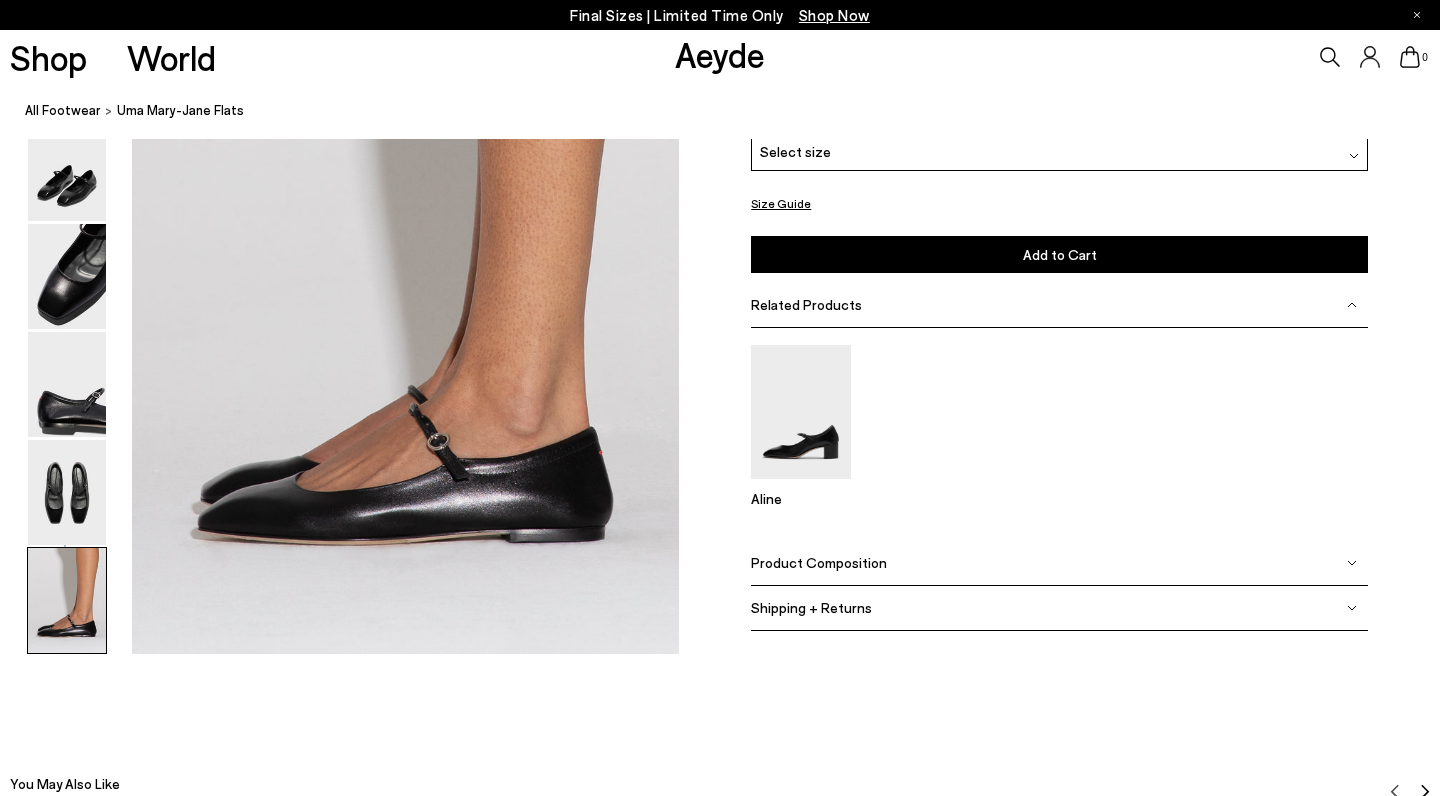 click at bounding box center [67, 600] 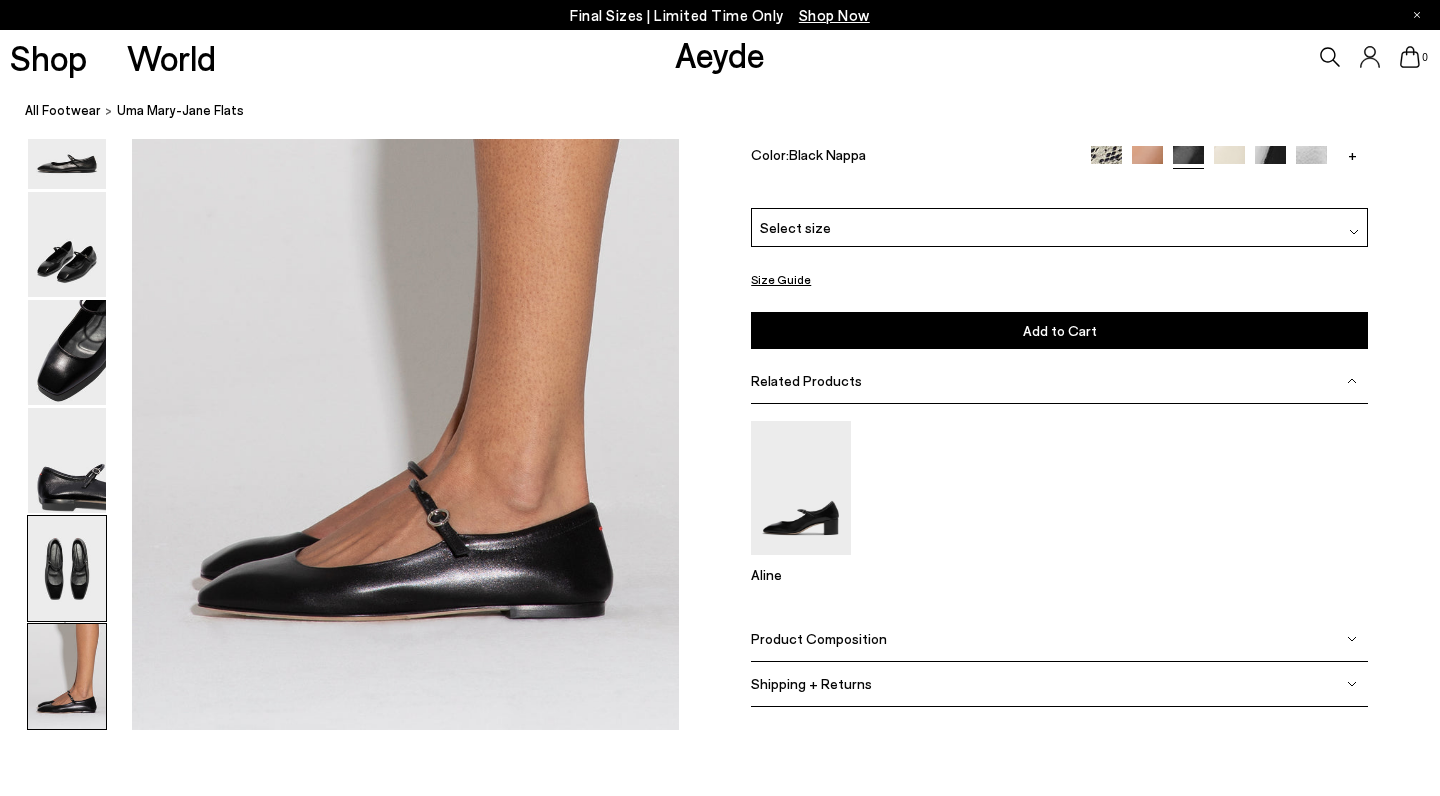 click at bounding box center [67, 568] 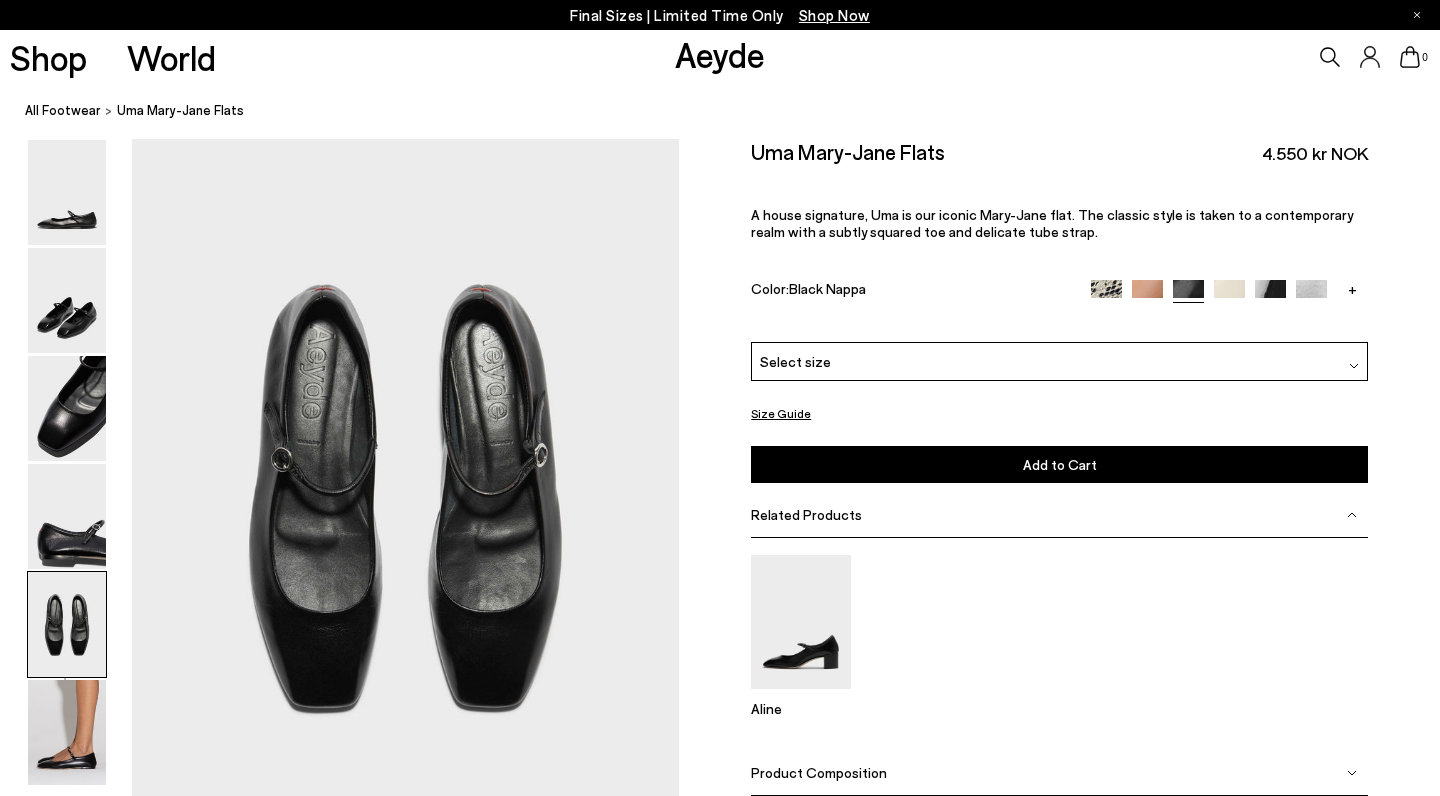 scroll, scrollTop: 2859, scrollLeft: 0, axis: vertical 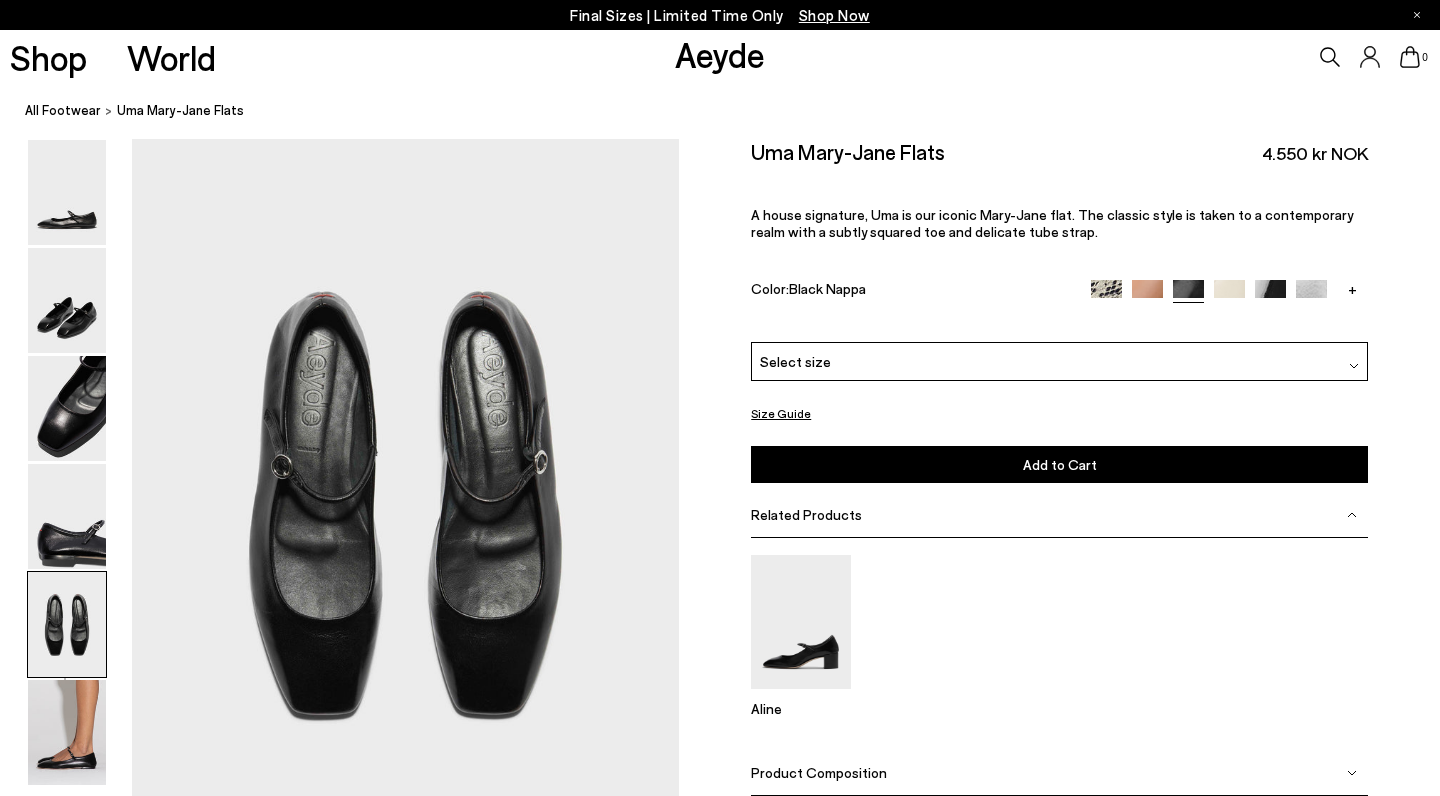 click on "Select size" at bounding box center (1059, 361) 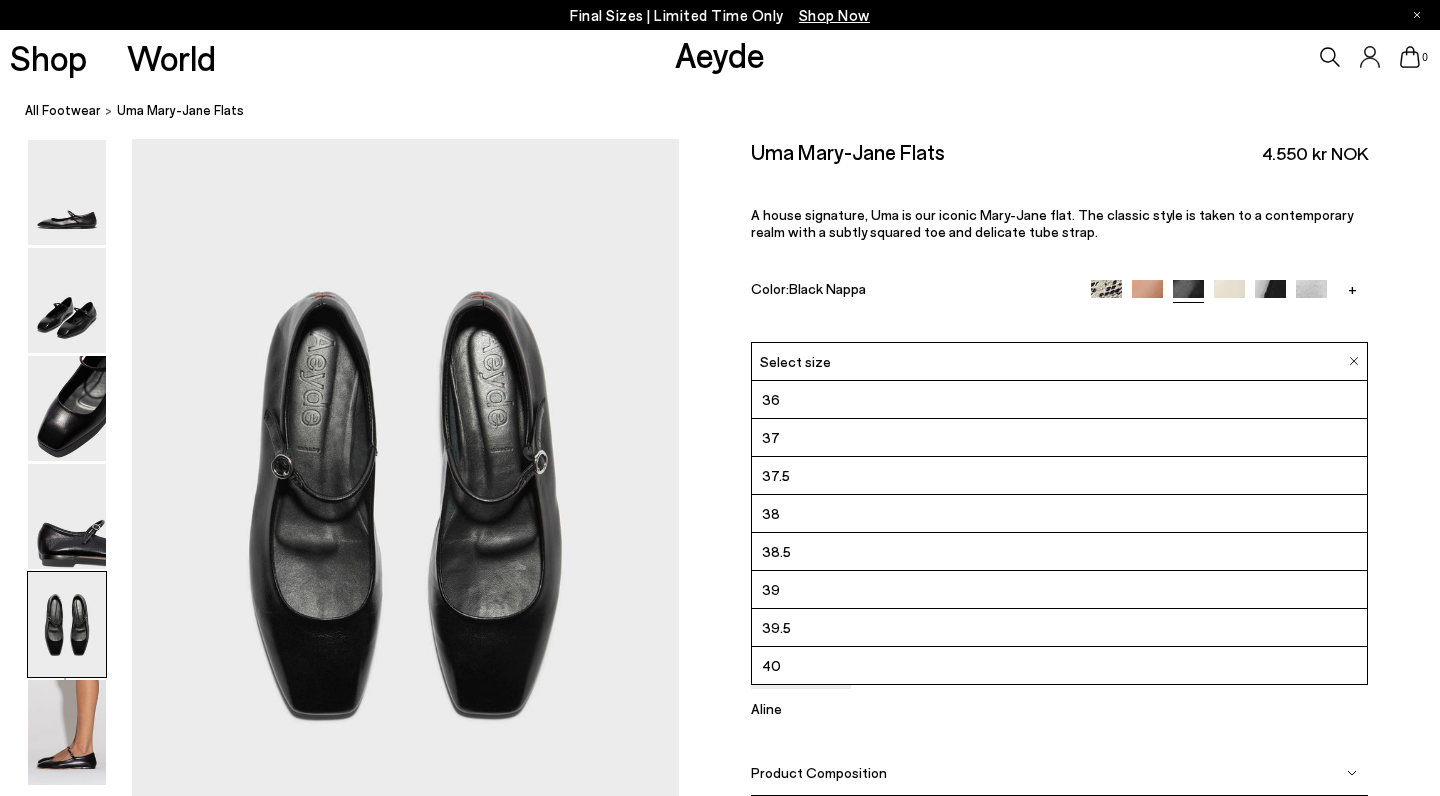 click on "38" at bounding box center [1059, 514] 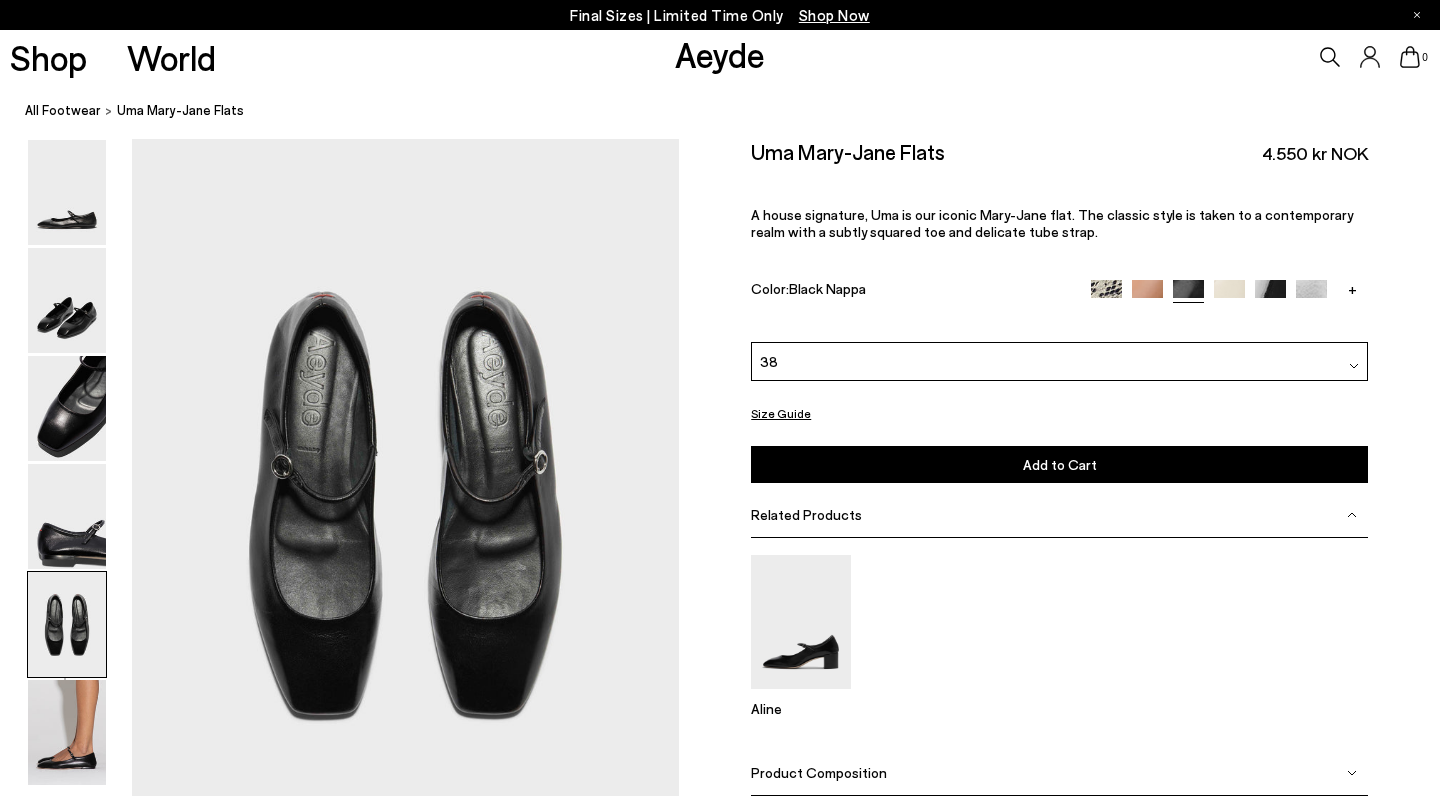 click on "Add to Cart Select a Size First" at bounding box center (1059, 464) 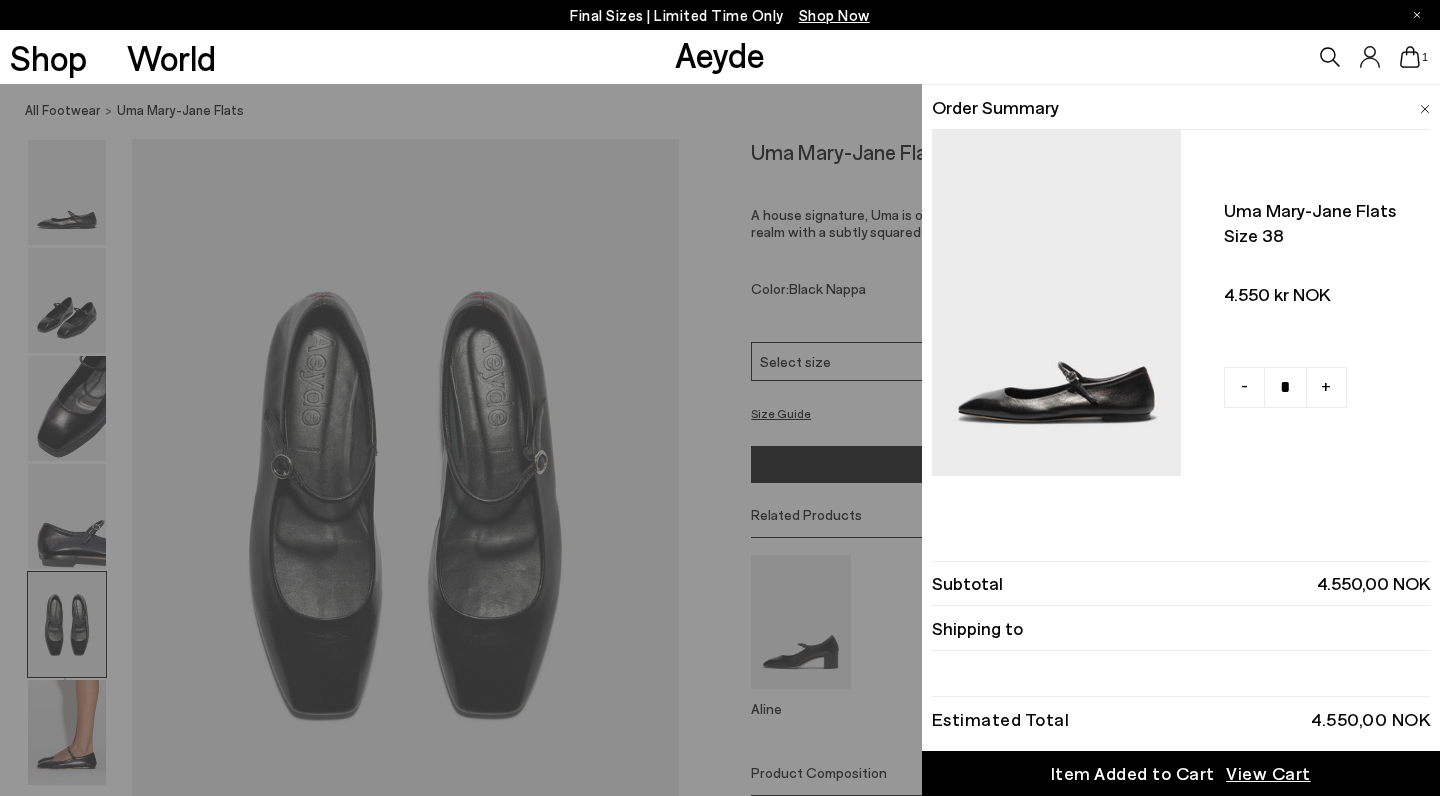 click on "Quick Add
Color
Size
View Details
Order Summary
Uma mary-jane flats
Size
38" at bounding box center (720, 440) 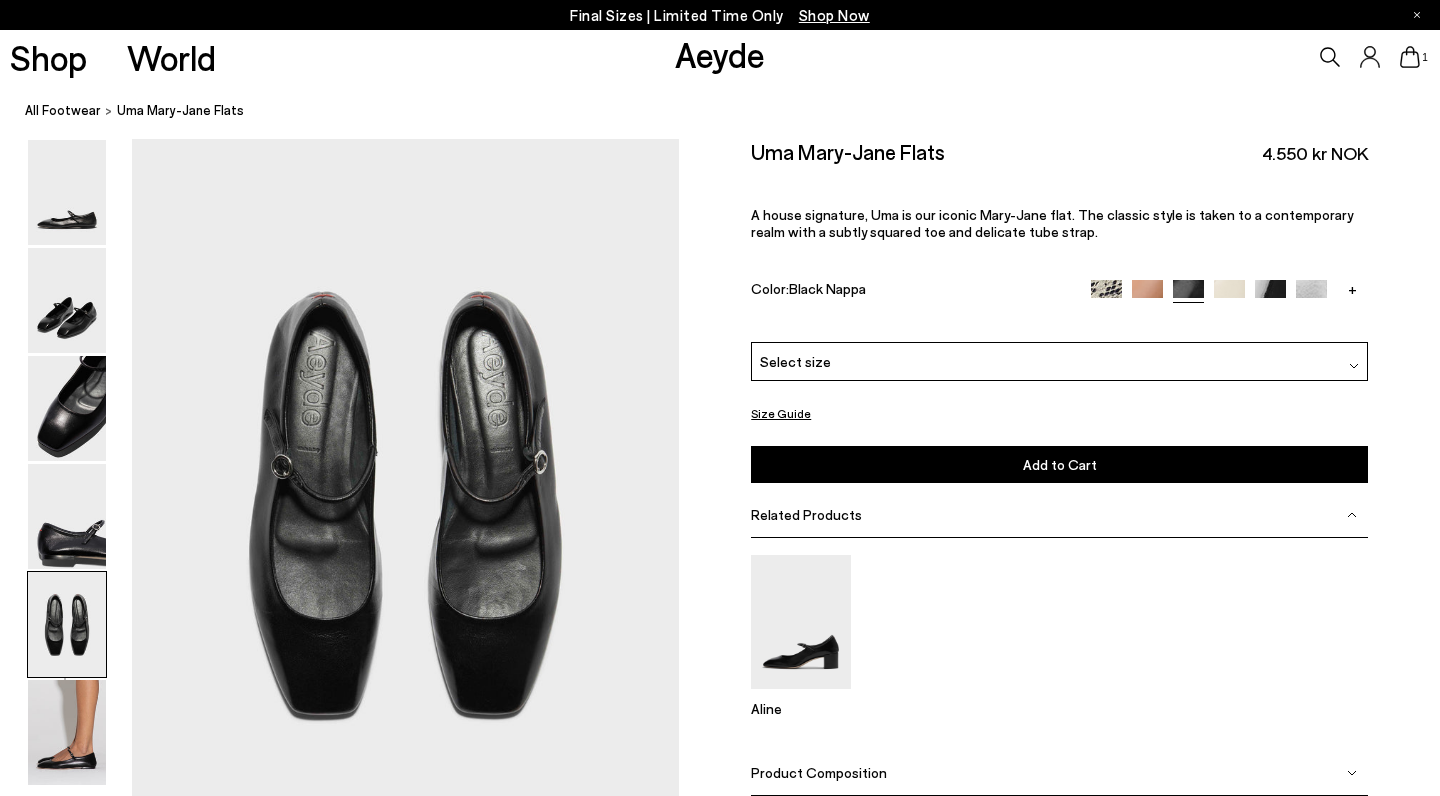 click at bounding box center [1147, 294] 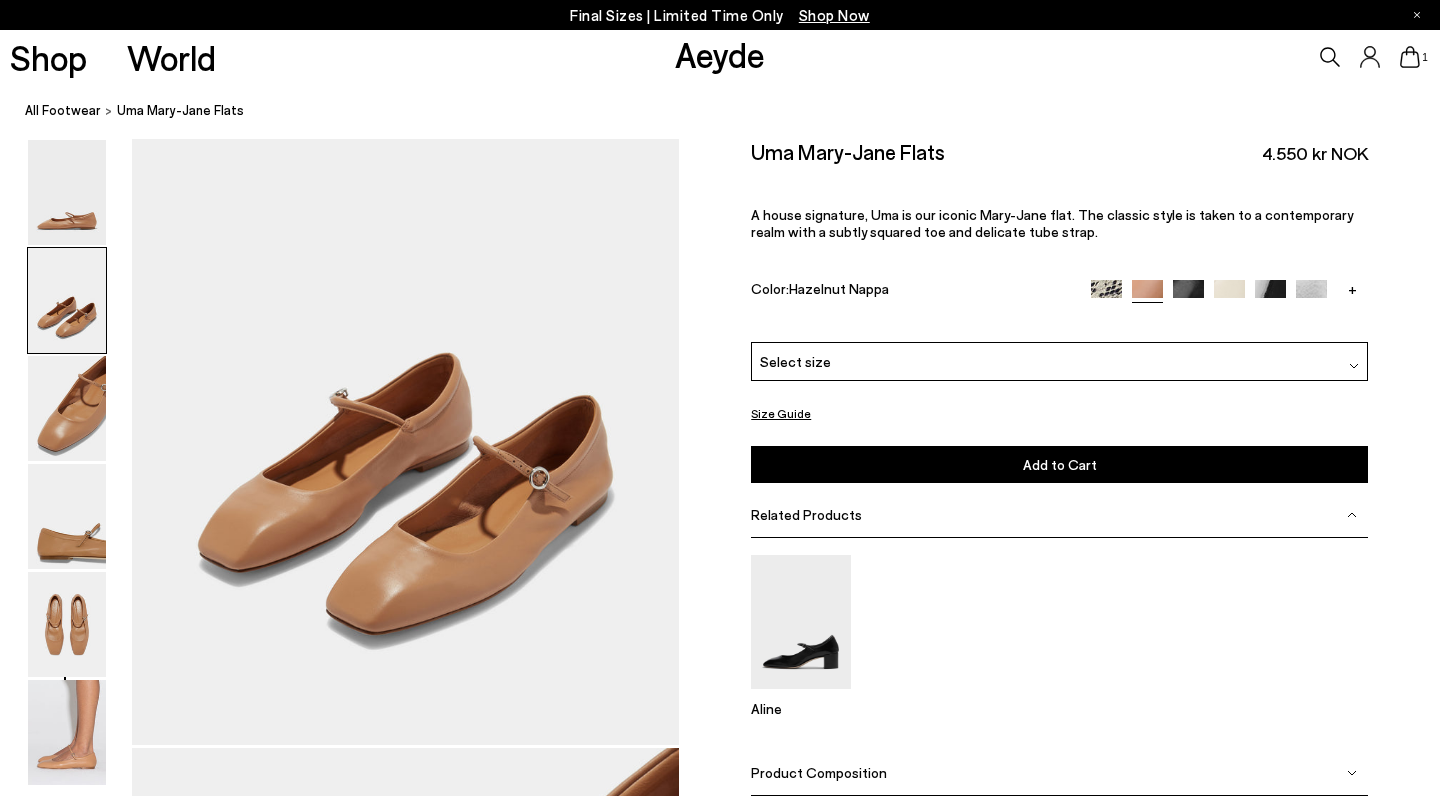 scroll, scrollTop: 1372, scrollLeft: 0, axis: vertical 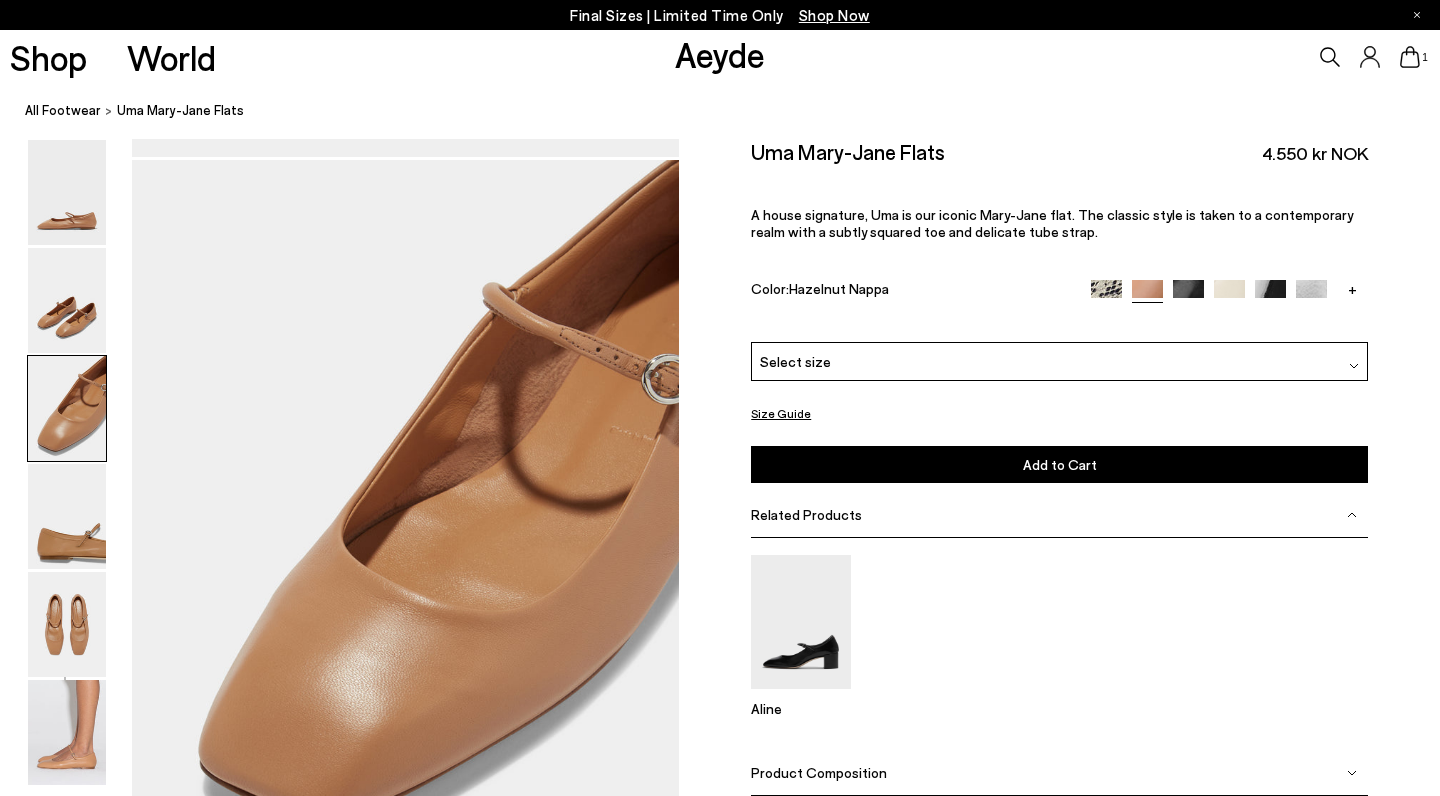 click at bounding box center [1229, 294] 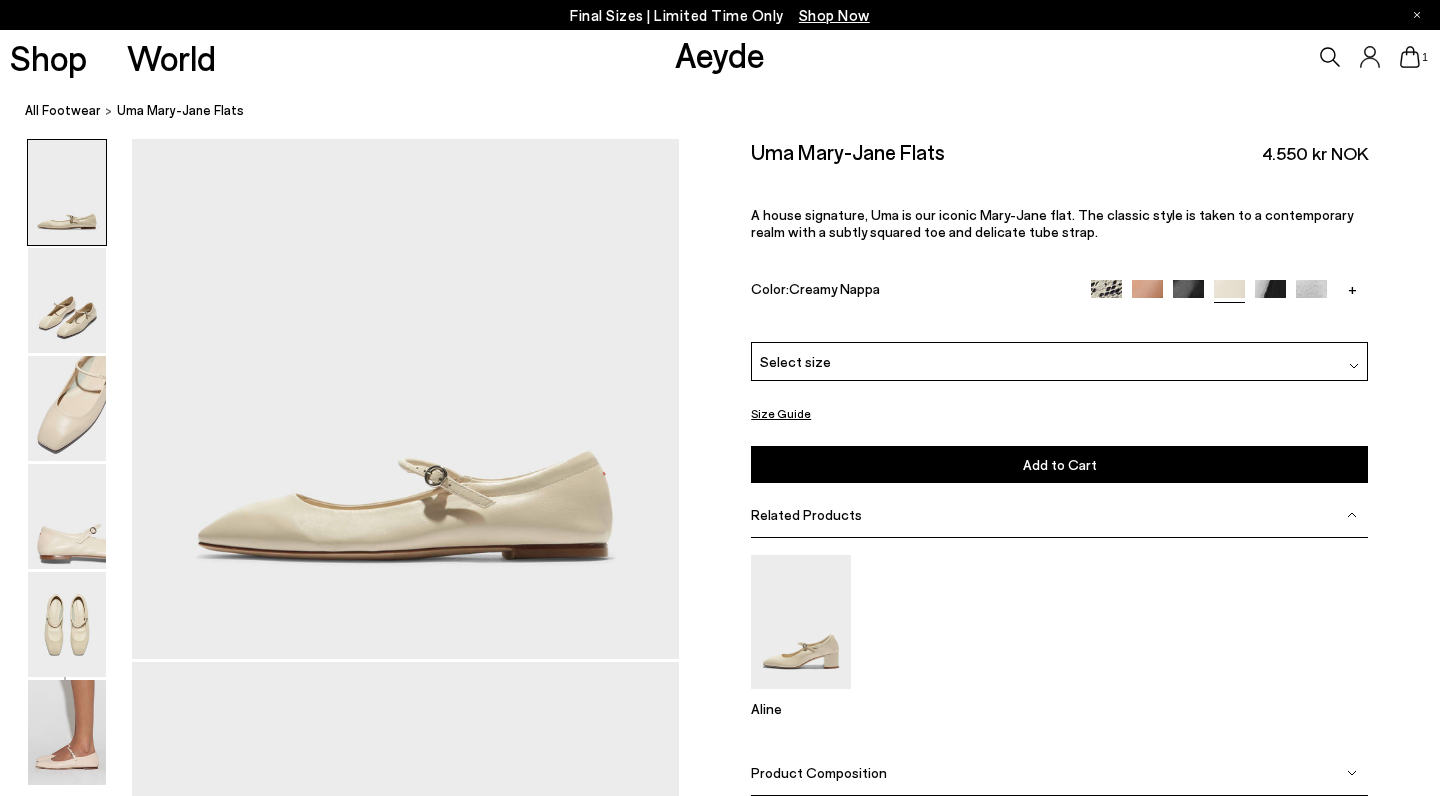 scroll, scrollTop: 182, scrollLeft: 0, axis: vertical 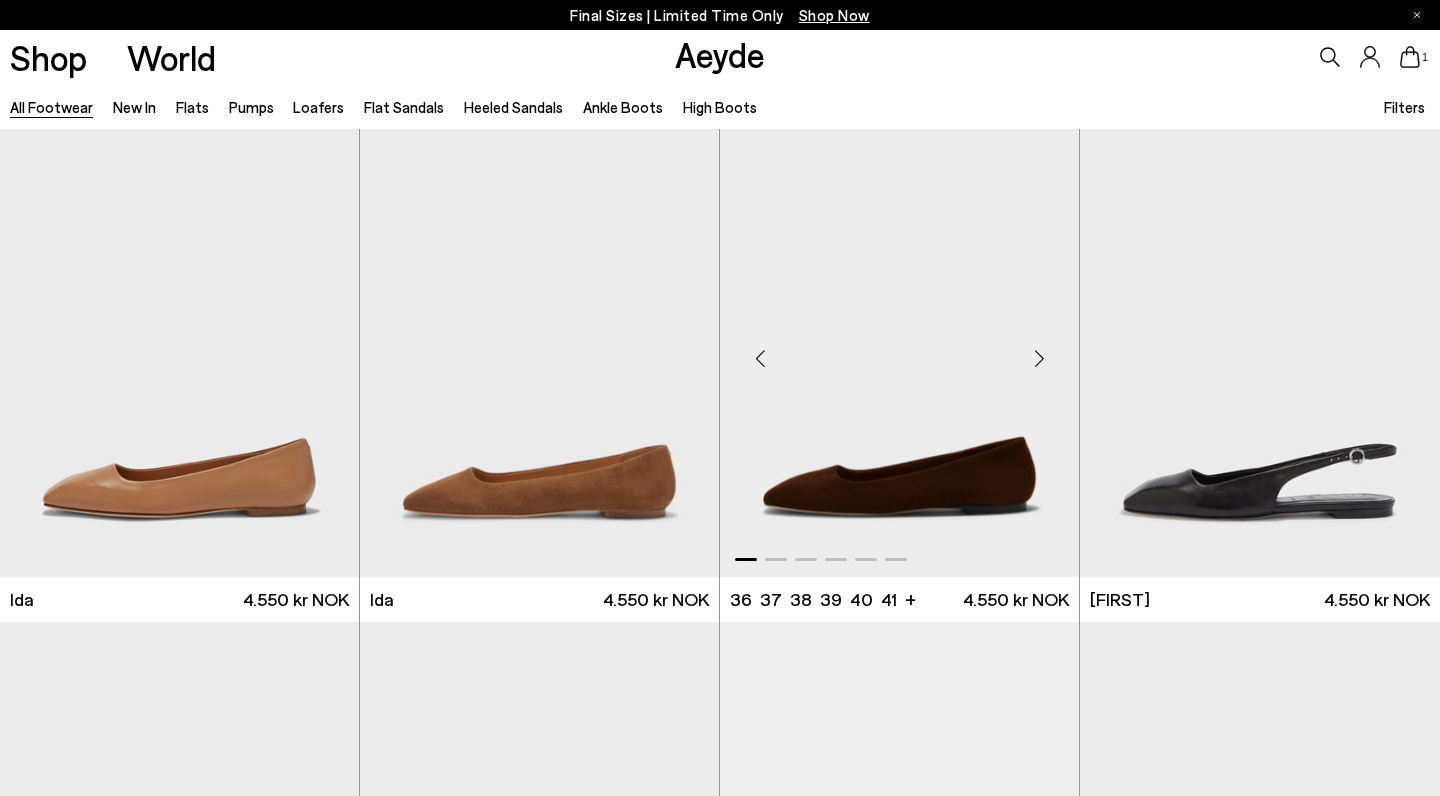 click at bounding box center [899, 350] 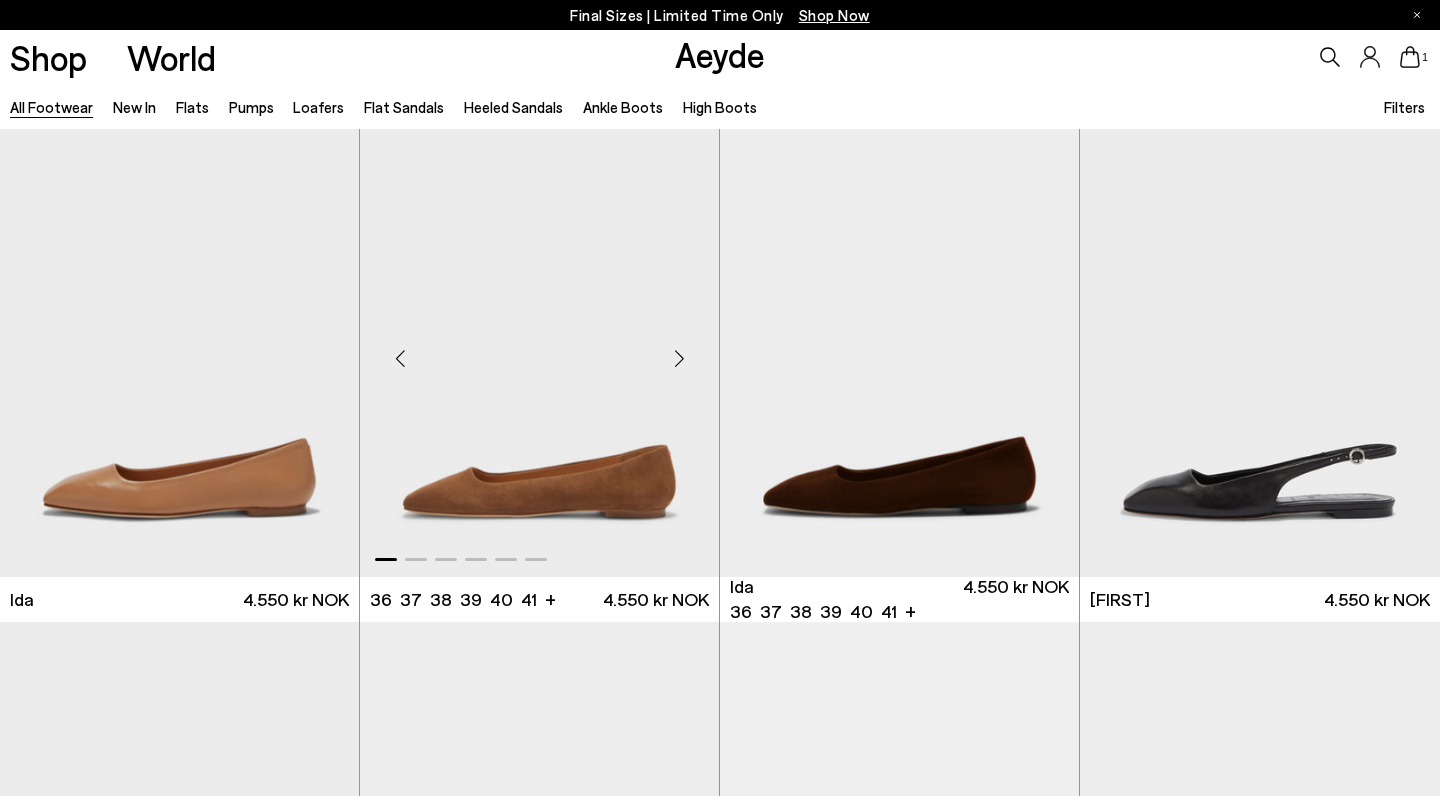 click at bounding box center (679, 359) 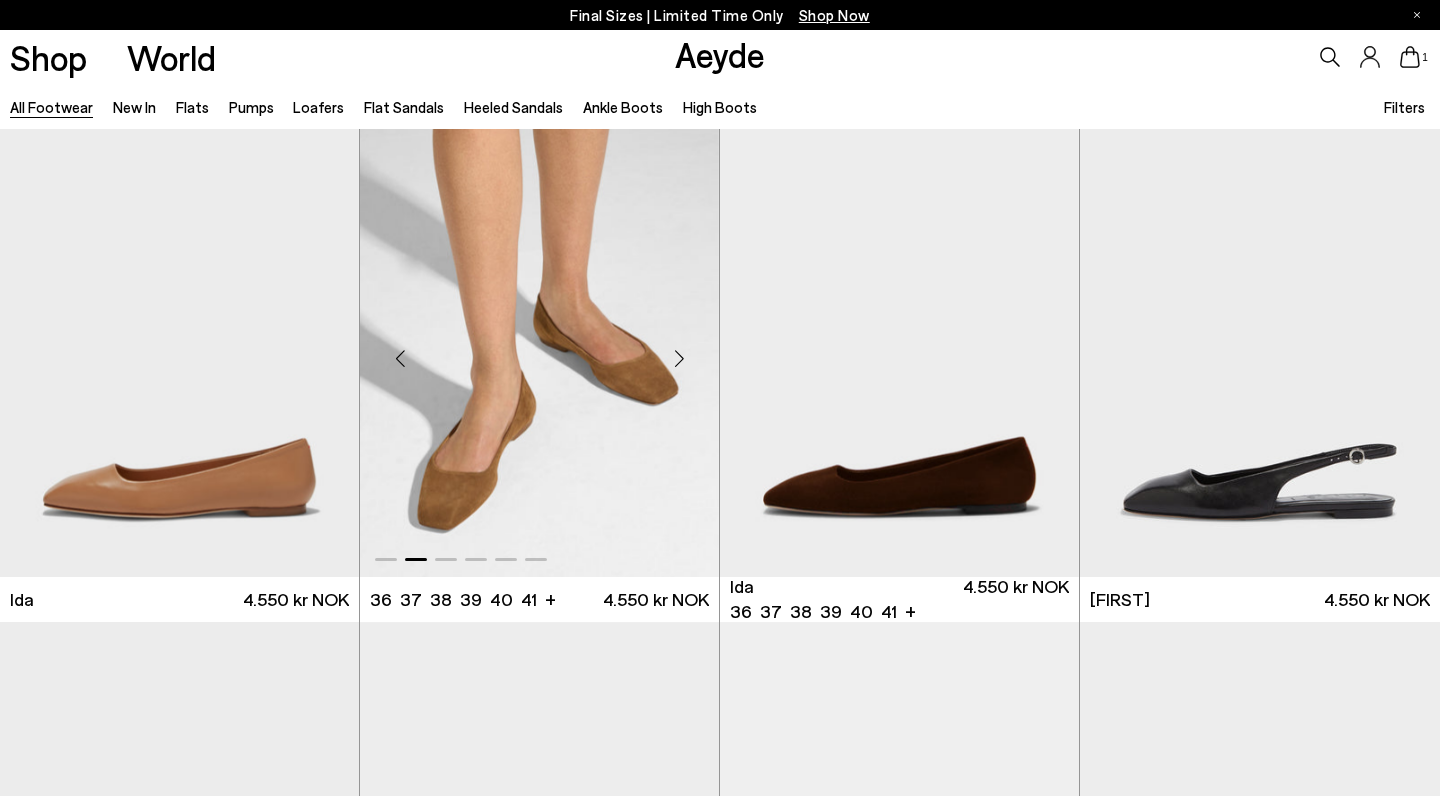 click at bounding box center (539, 350) 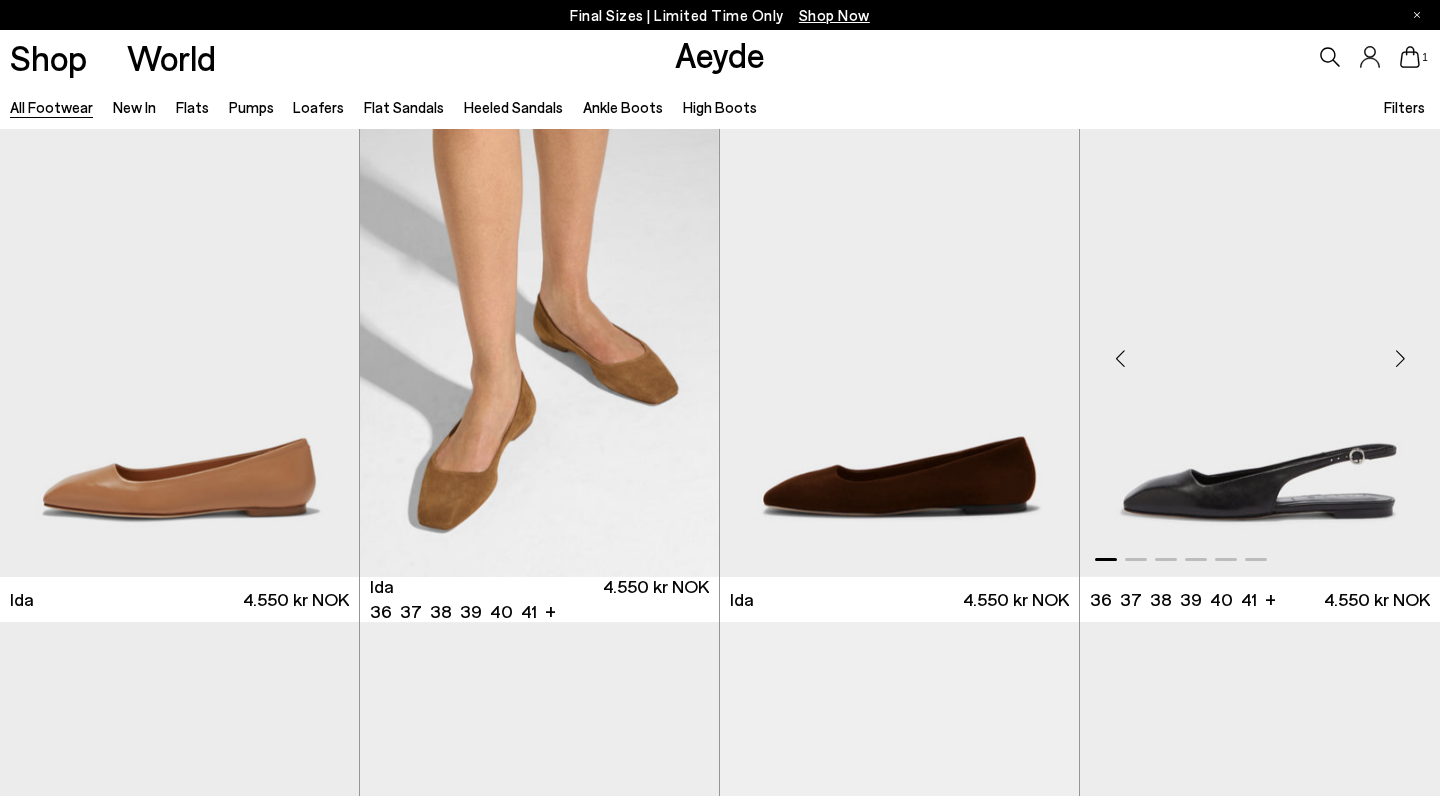 scroll, scrollTop: 14576, scrollLeft: 0, axis: vertical 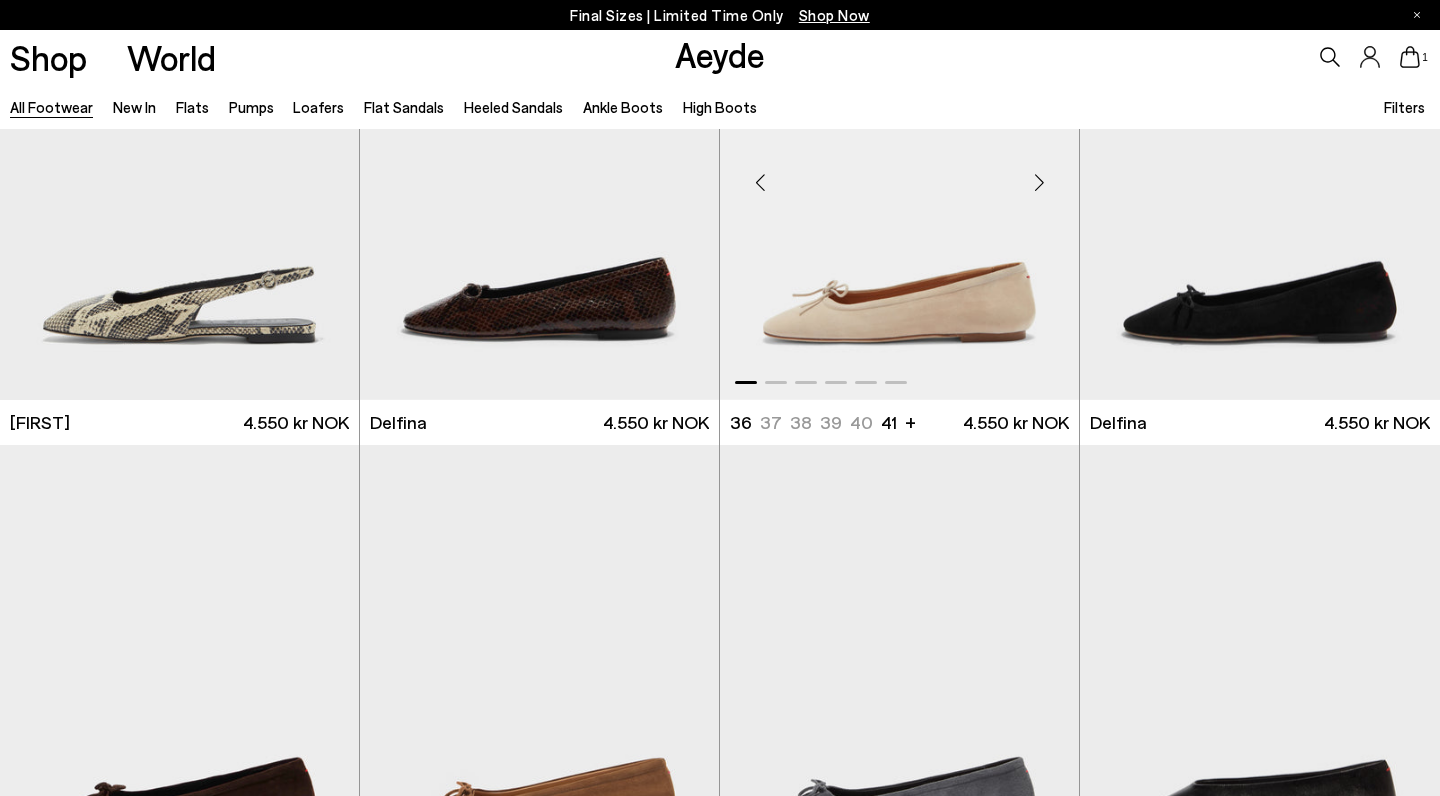 click at bounding box center (899, 174) 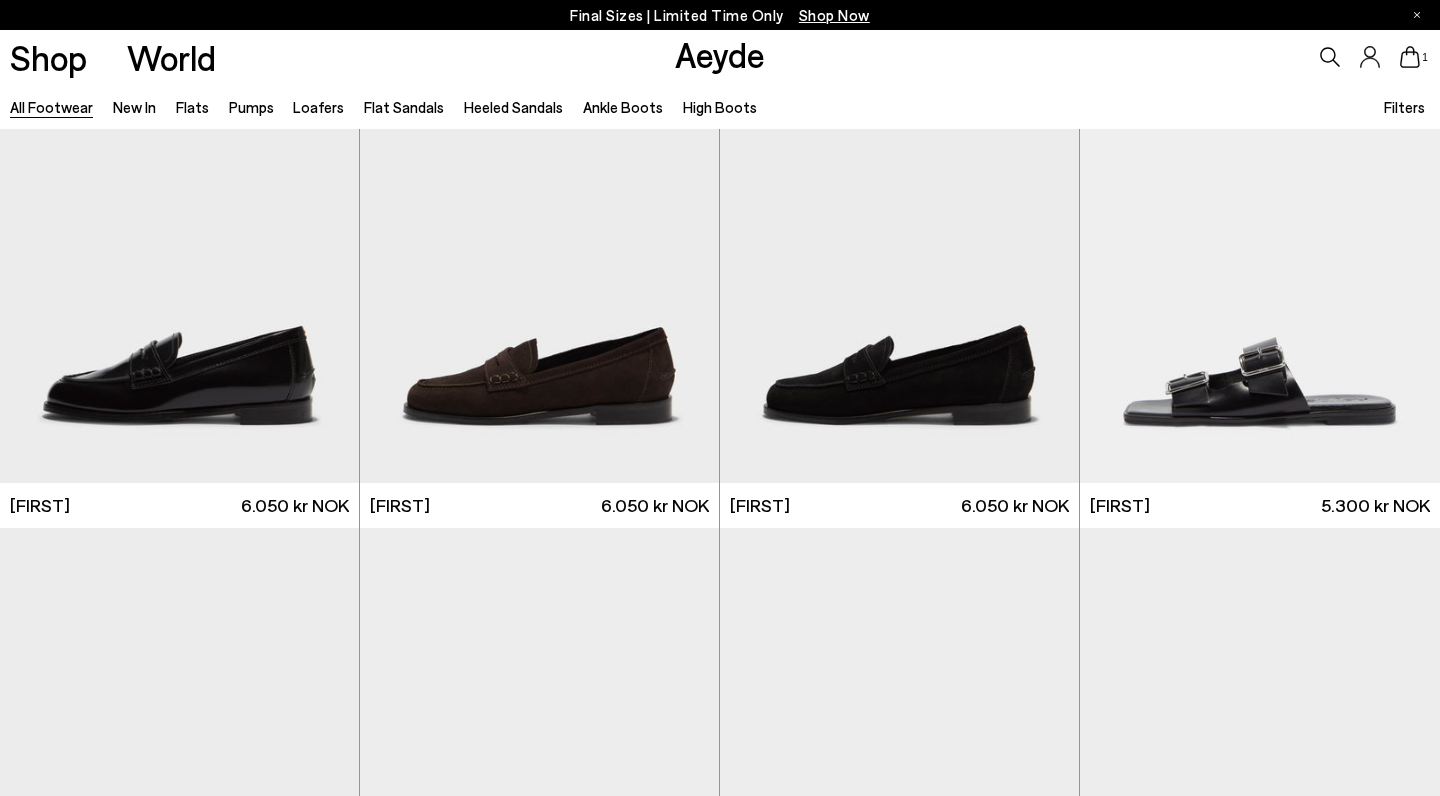 scroll, scrollTop: 18470, scrollLeft: 0, axis: vertical 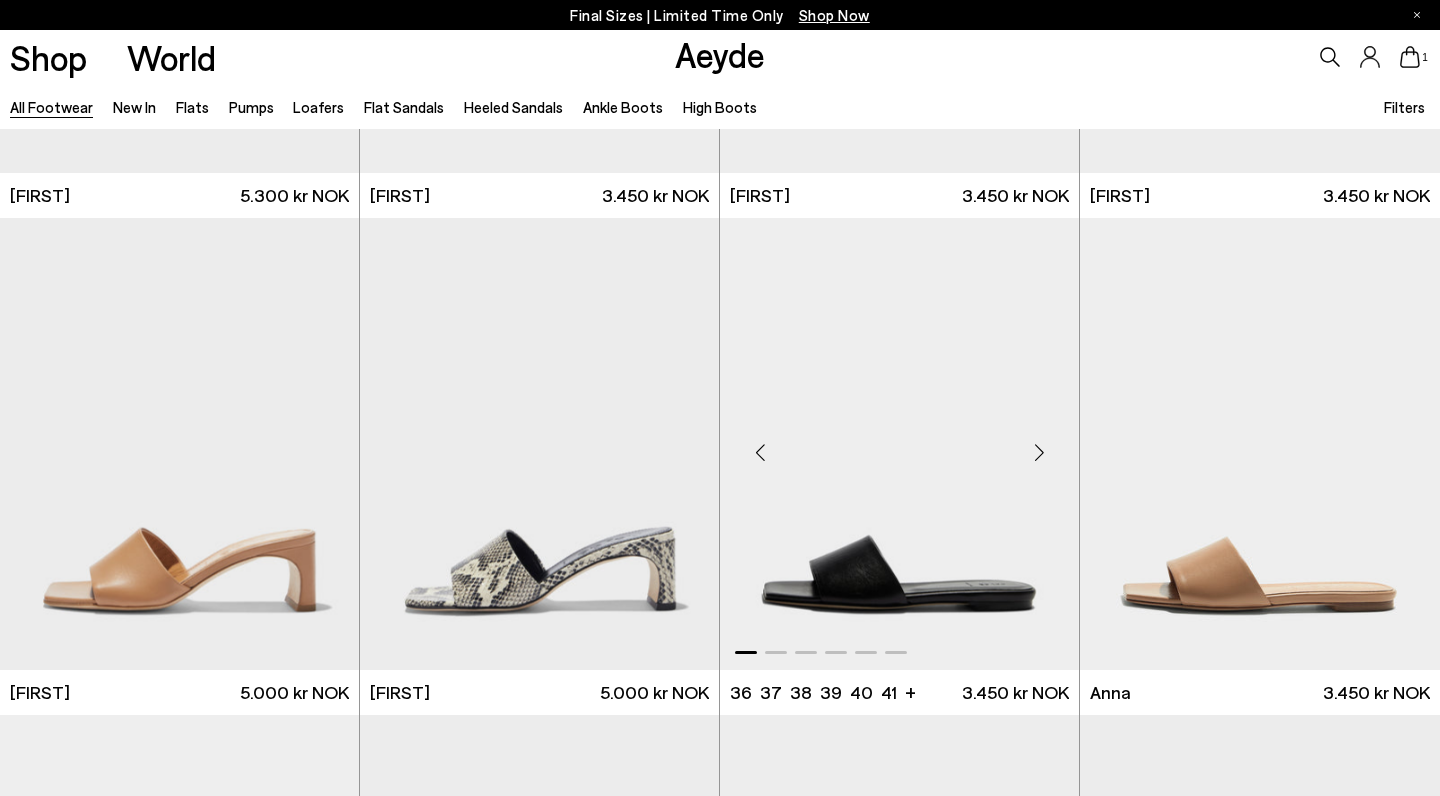 click at bounding box center [899, 443] 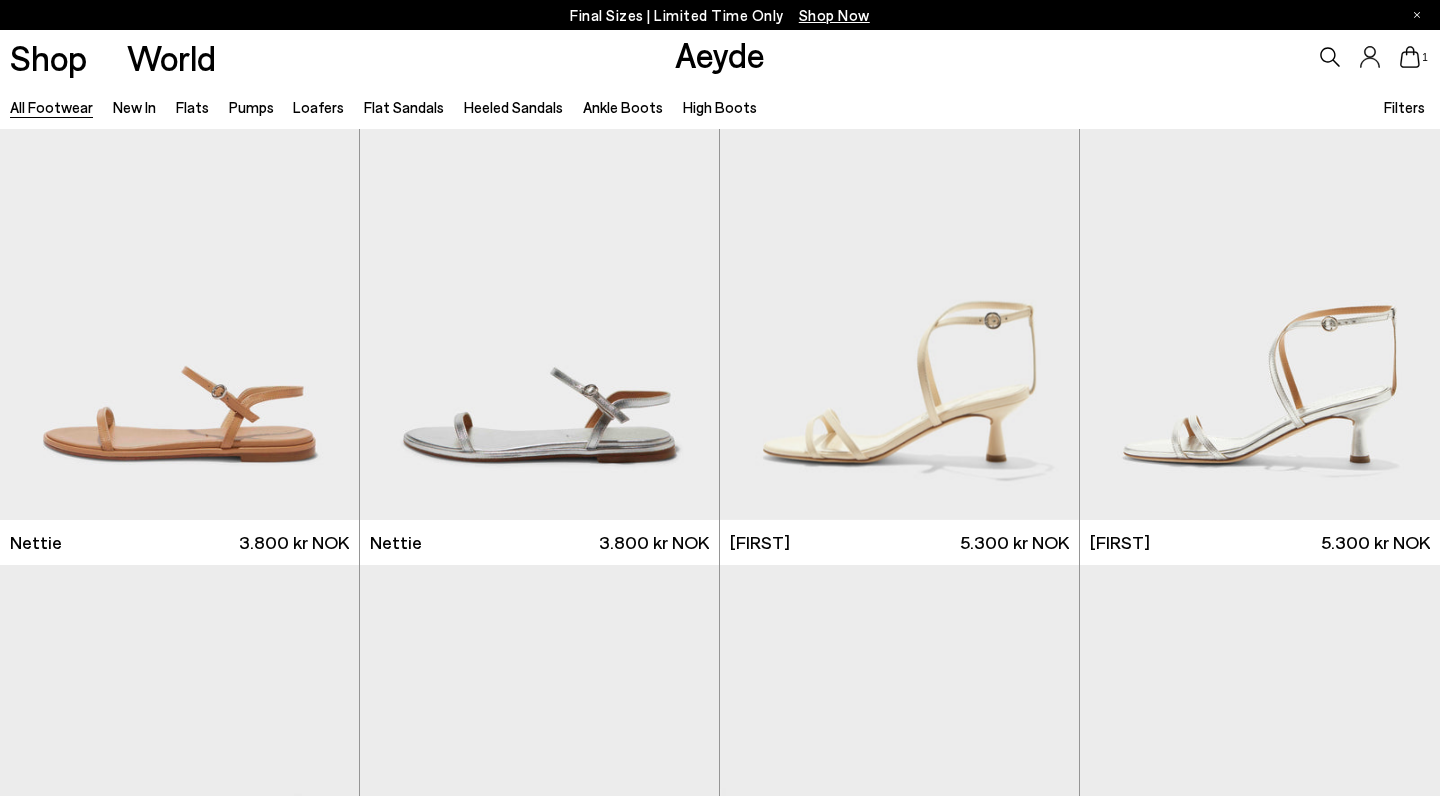 scroll, scrollTop: 26446, scrollLeft: 0, axis: vertical 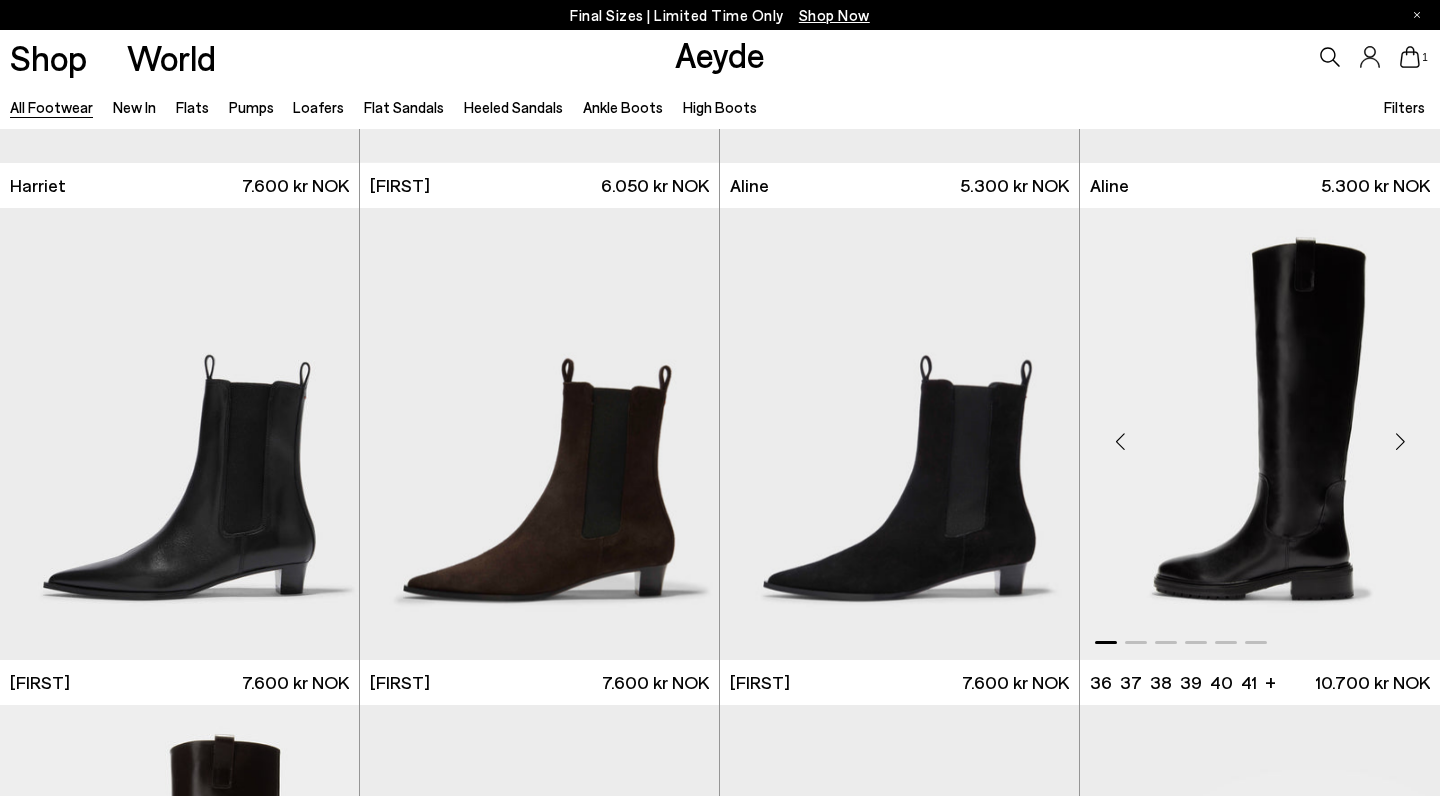 click at bounding box center [1400, 442] 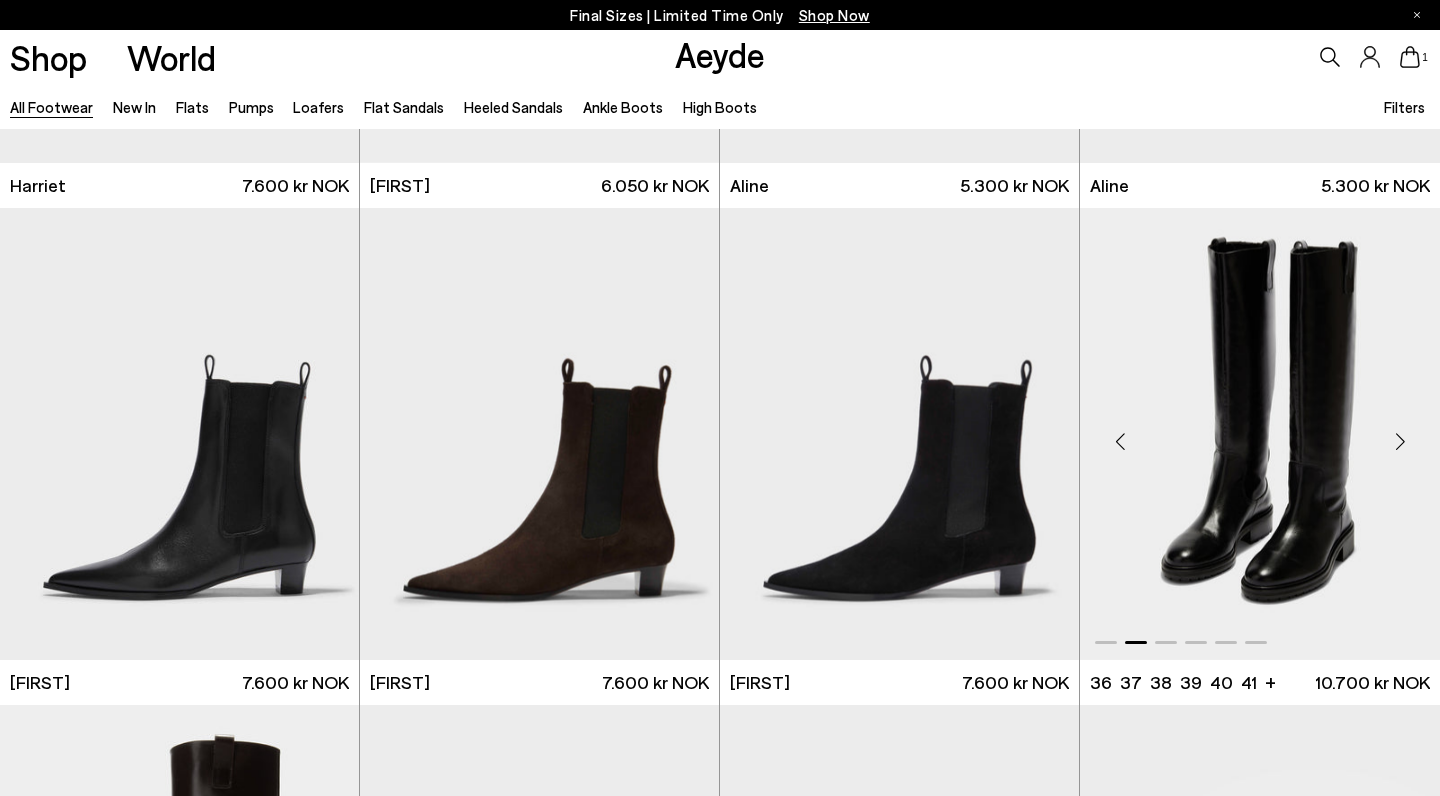 click at bounding box center [1400, 442] 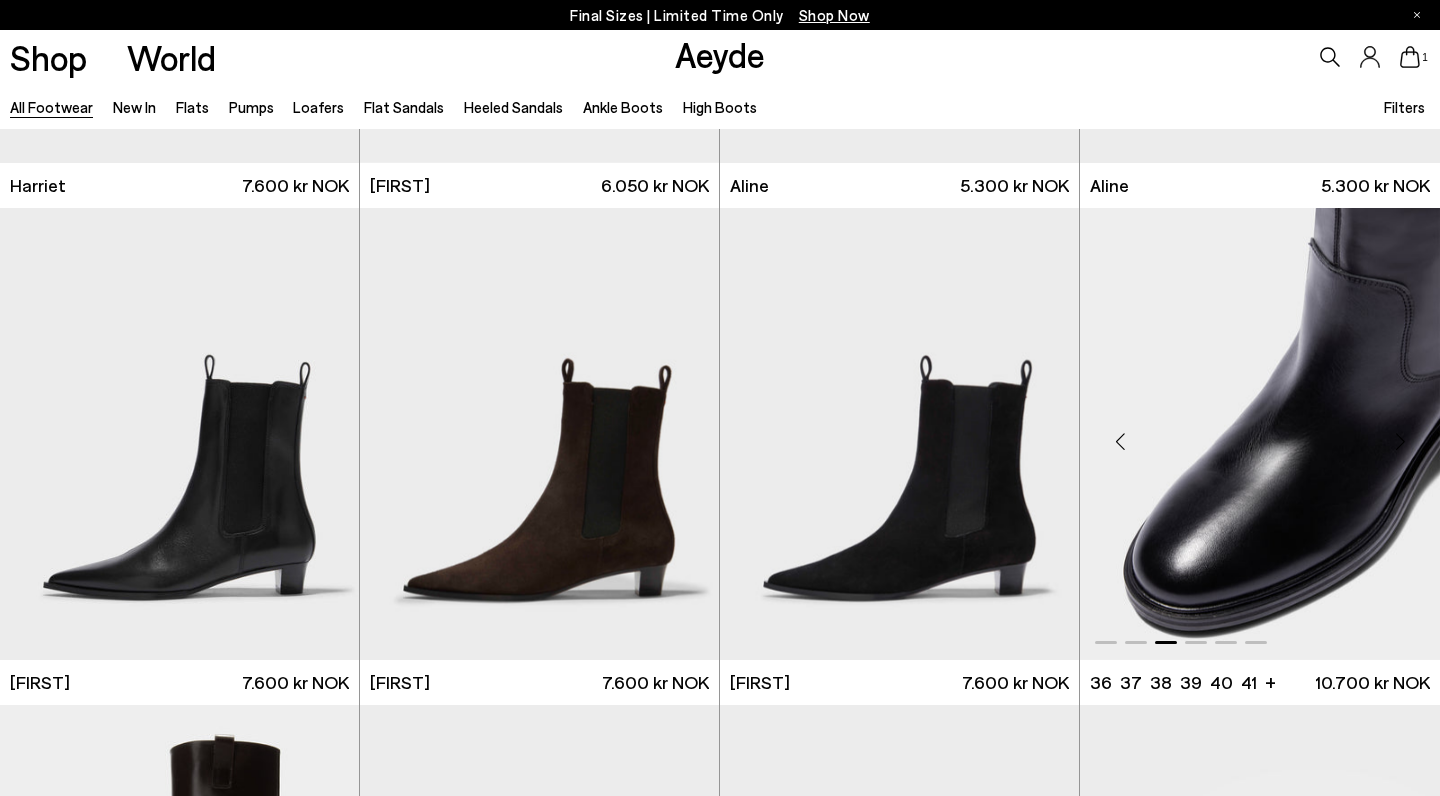 click at bounding box center [1400, 442] 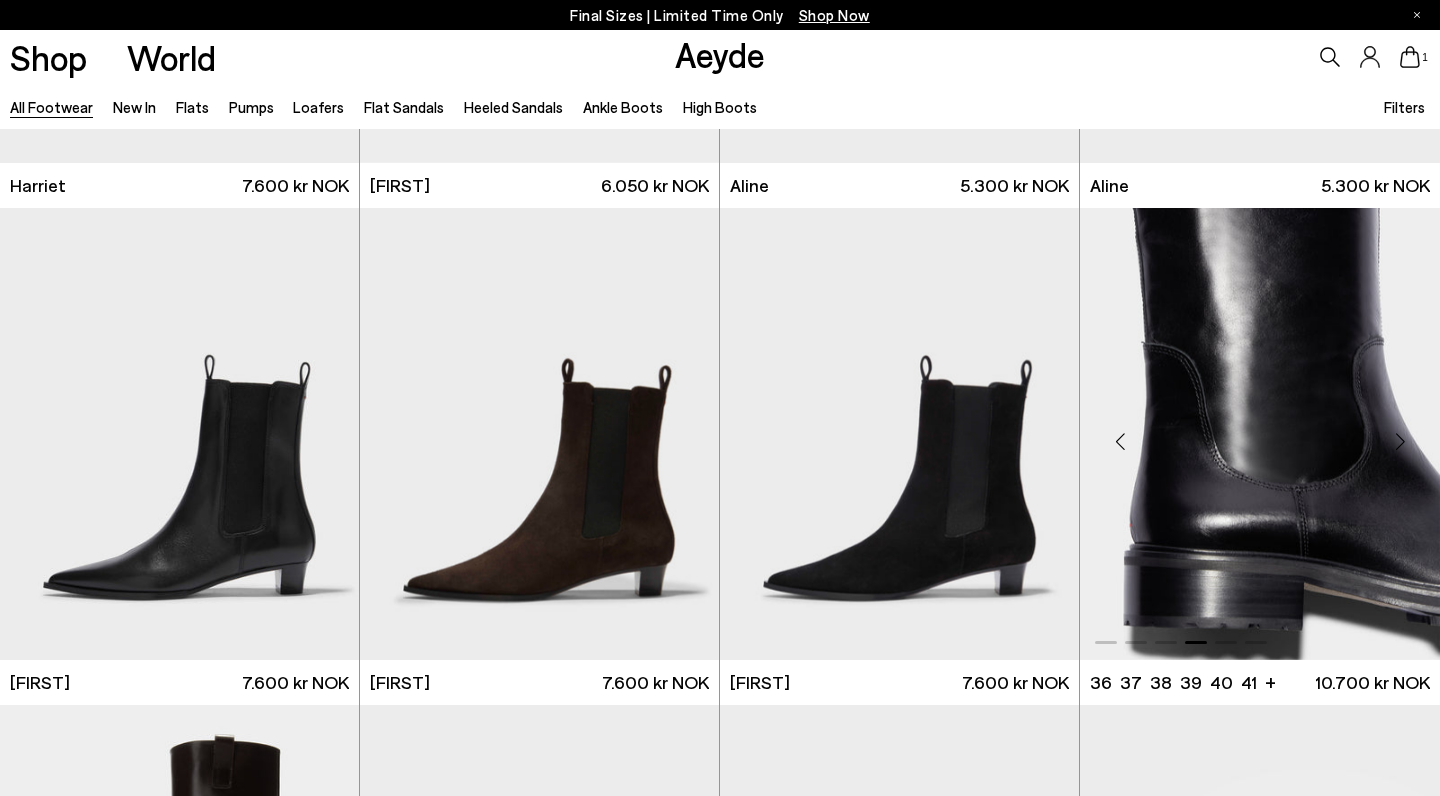 click at bounding box center [1260, 433] 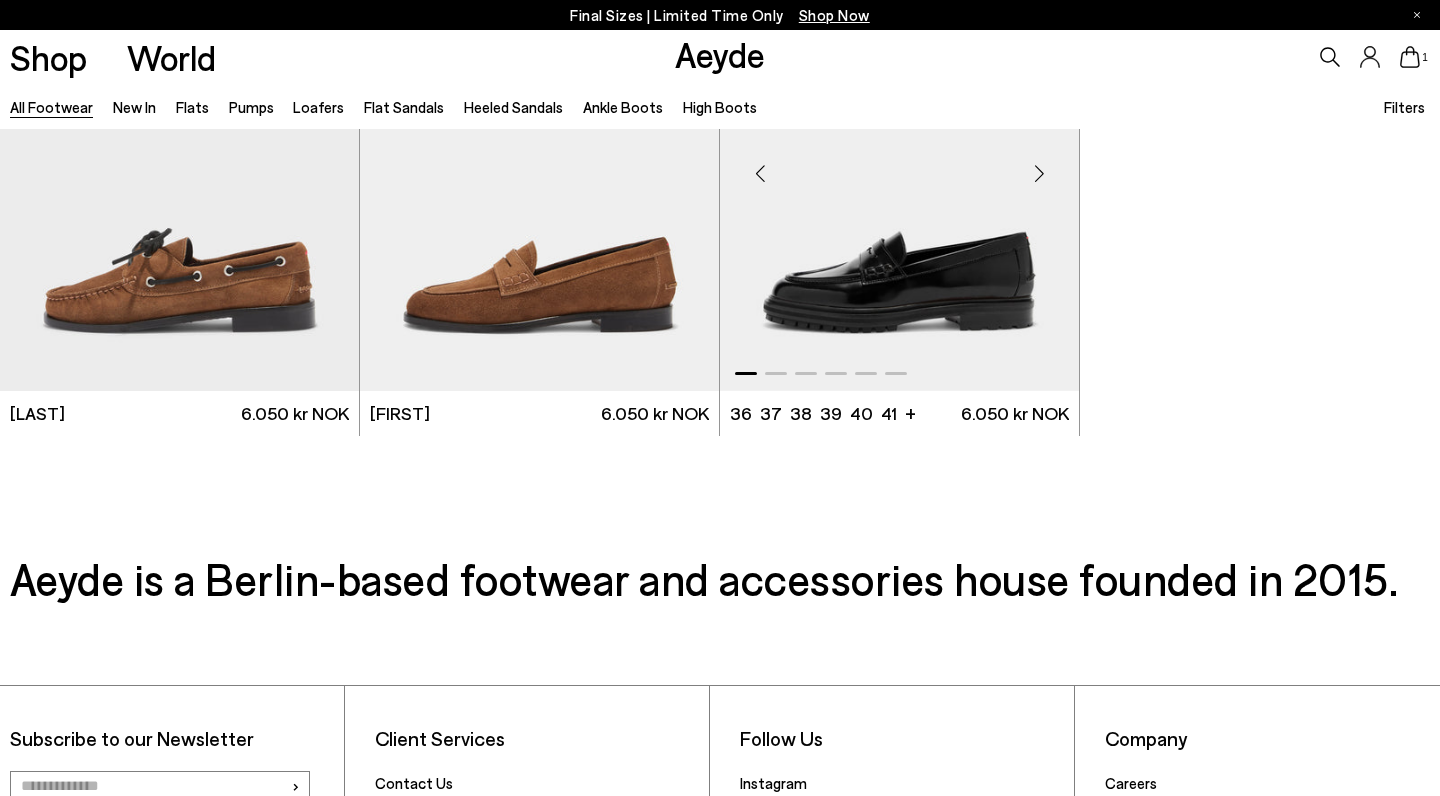 scroll, scrollTop: 32462, scrollLeft: 0, axis: vertical 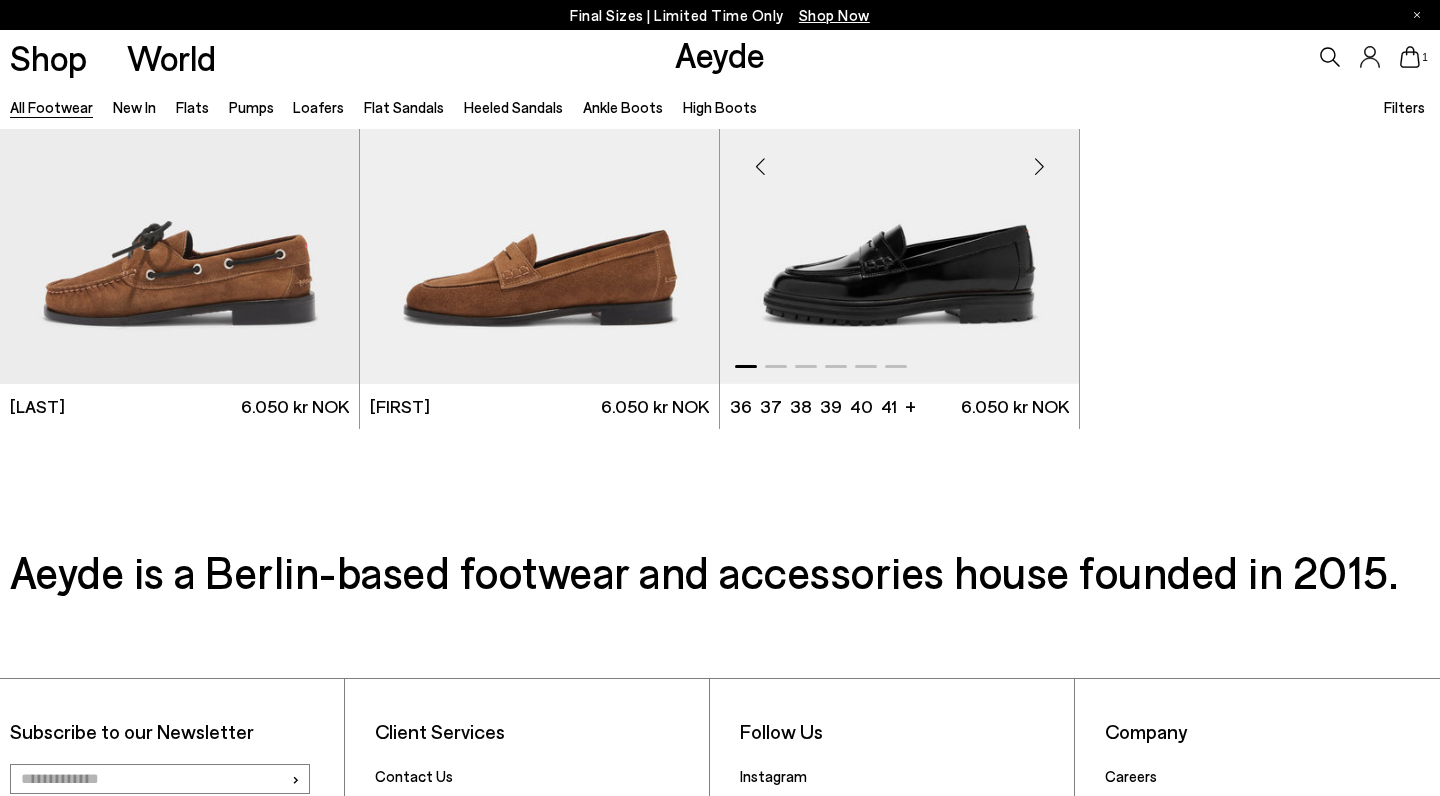 click at bounding box center [899, 158] 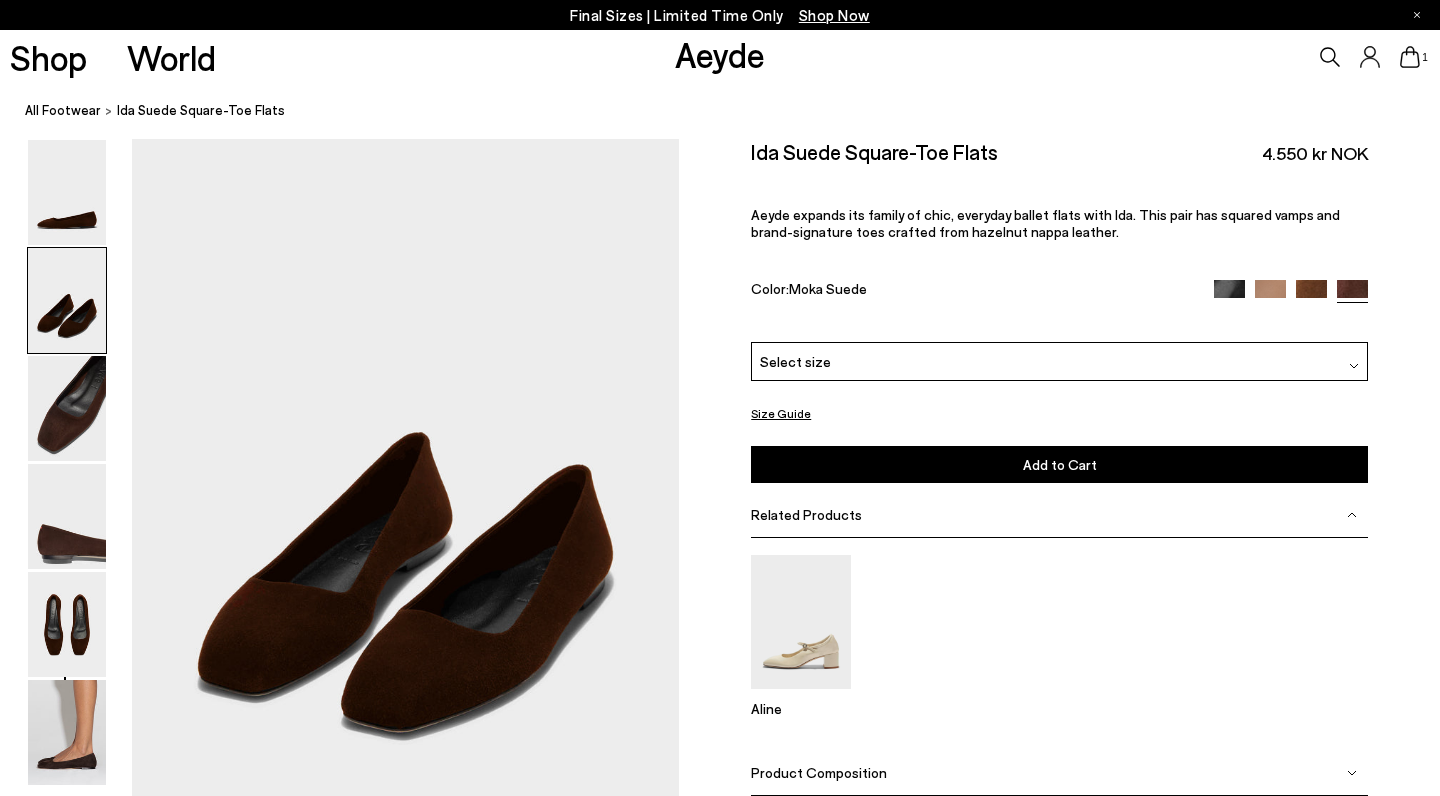 scroll, scrollTop: 796, scrollLeft: 0, axis: vertical 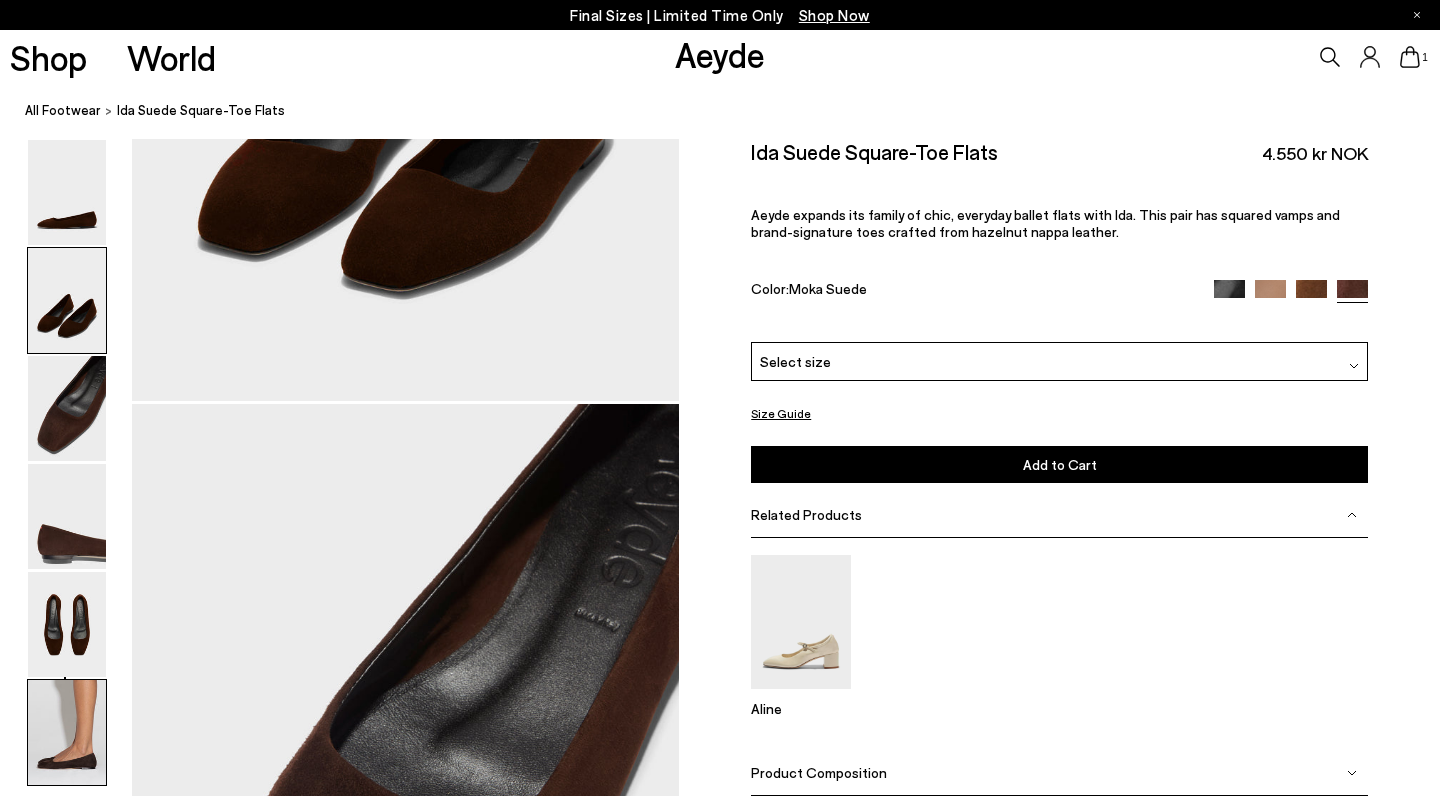 click at bounding box center (67, 732) 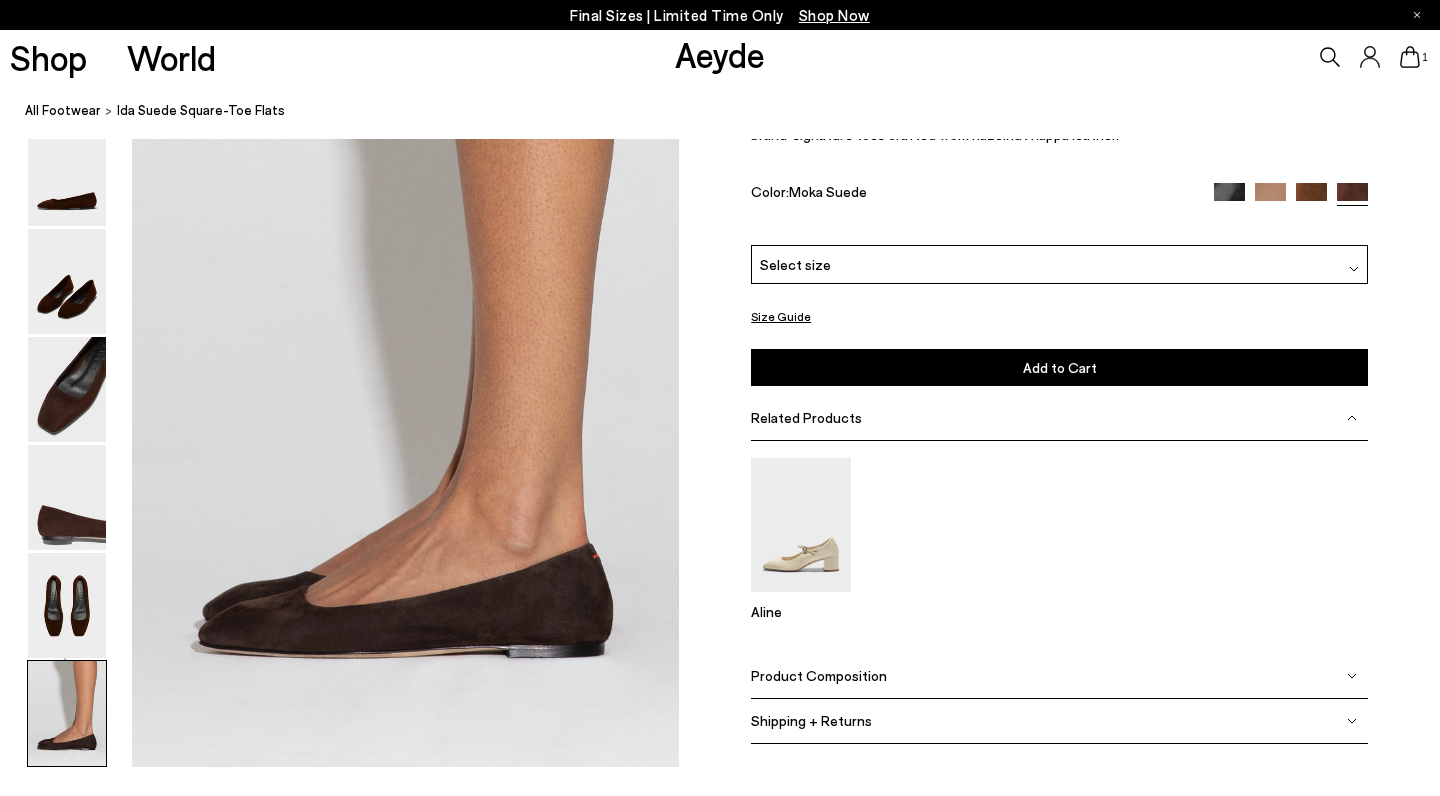 scroll, scrollTop: 3606, scrollLeft: 0, axis: vertical 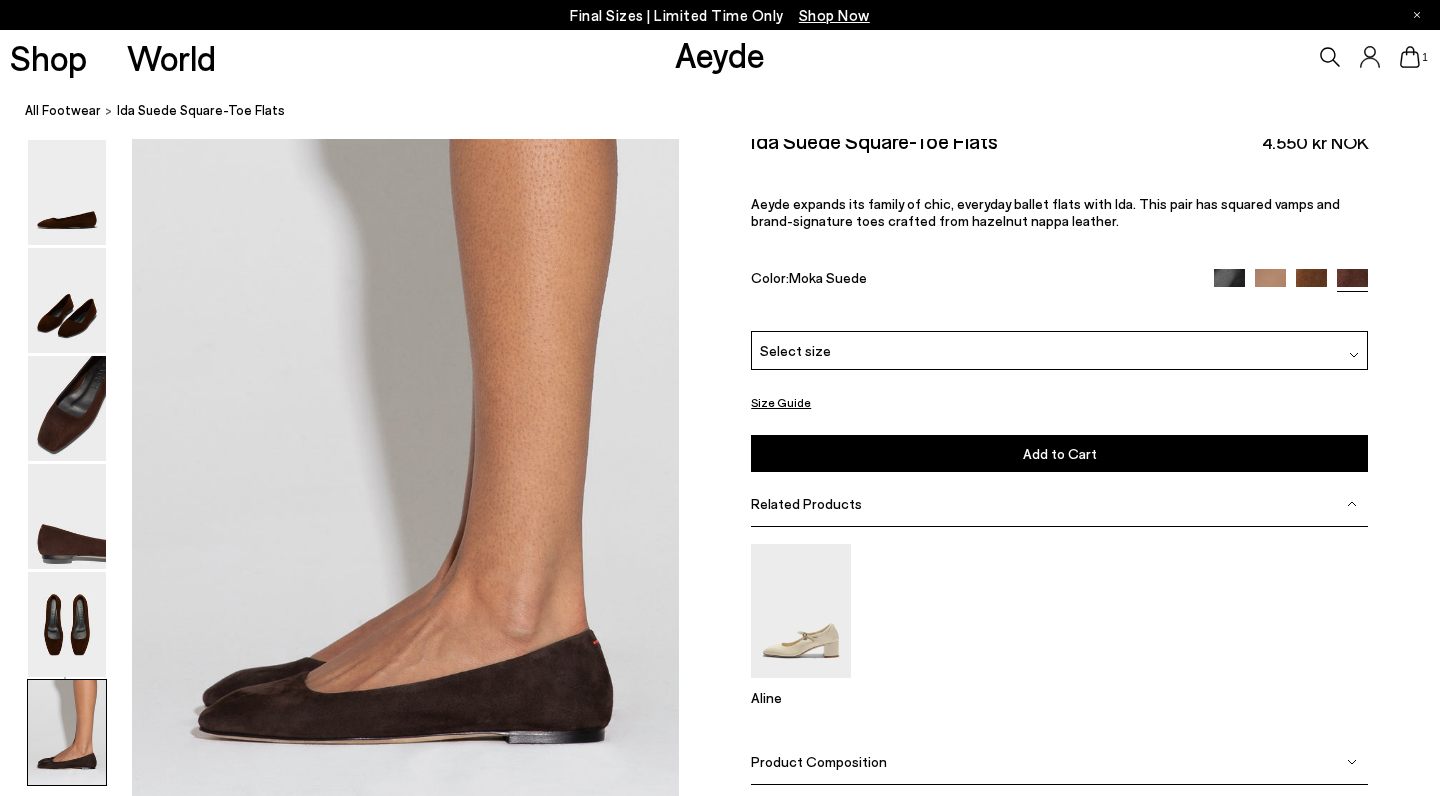 click on "Select size" at bounding box center (1059, 350) 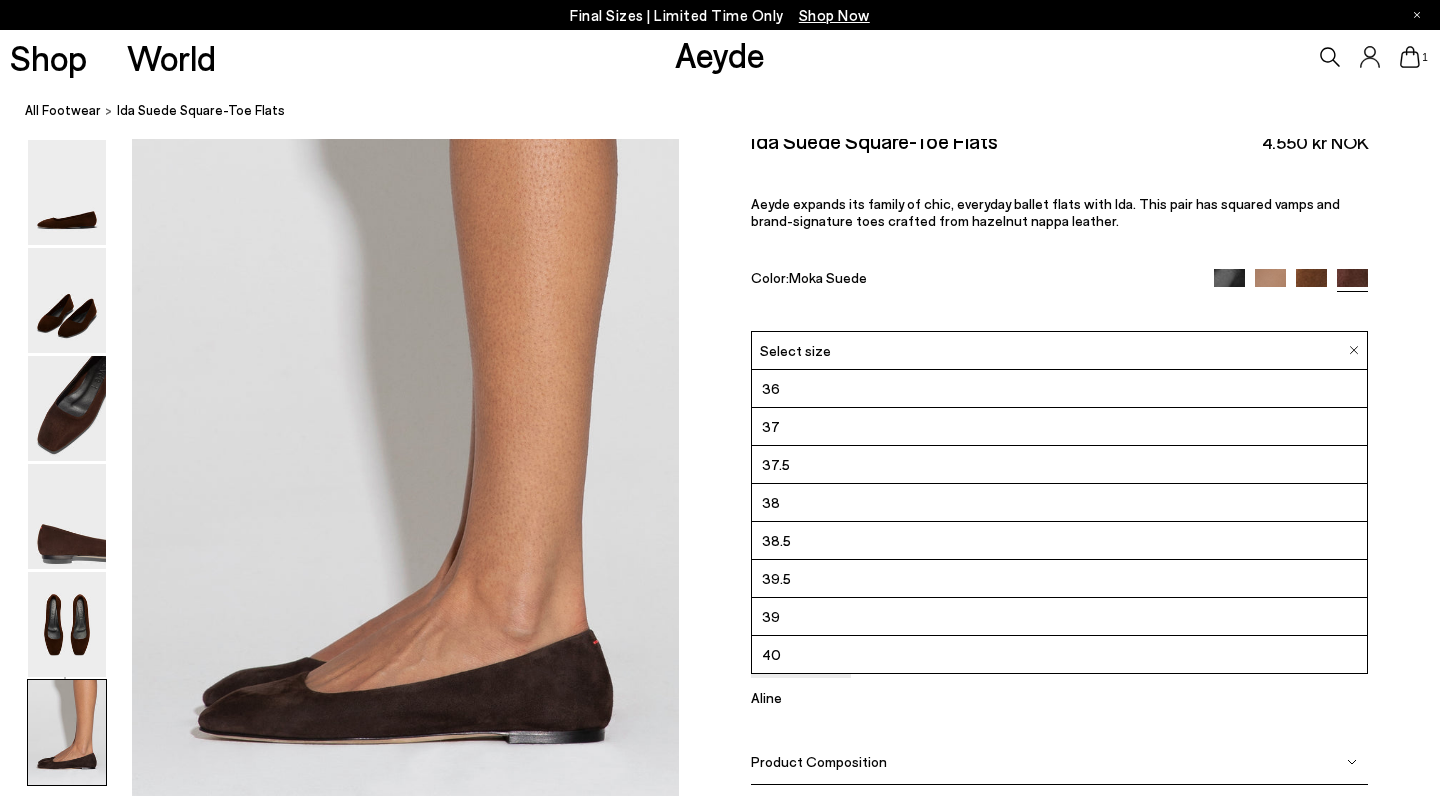click on "38" at bounding box center (1059, 503) 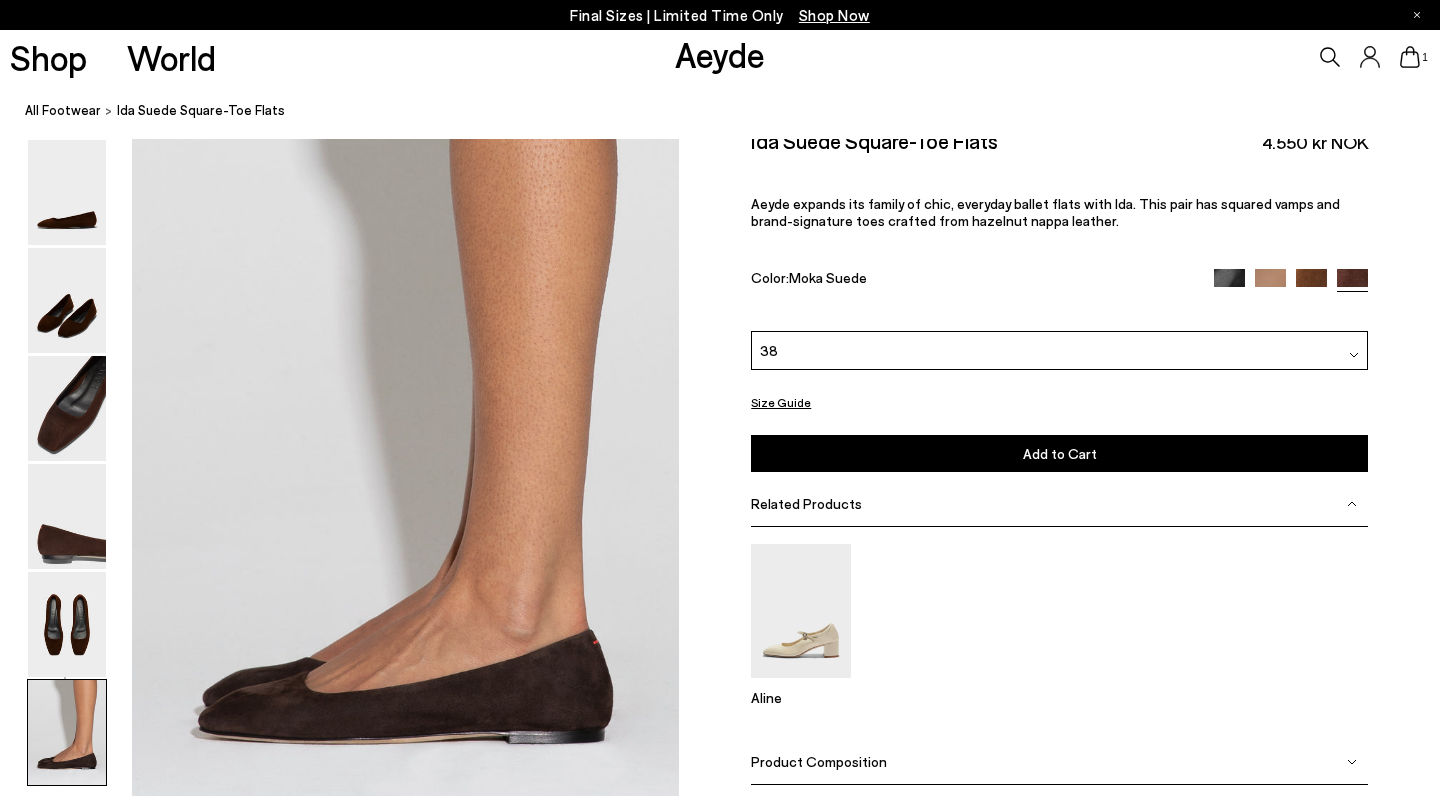 click on "Add to Cart Select a Size First" at bounding box center (1059, 453) 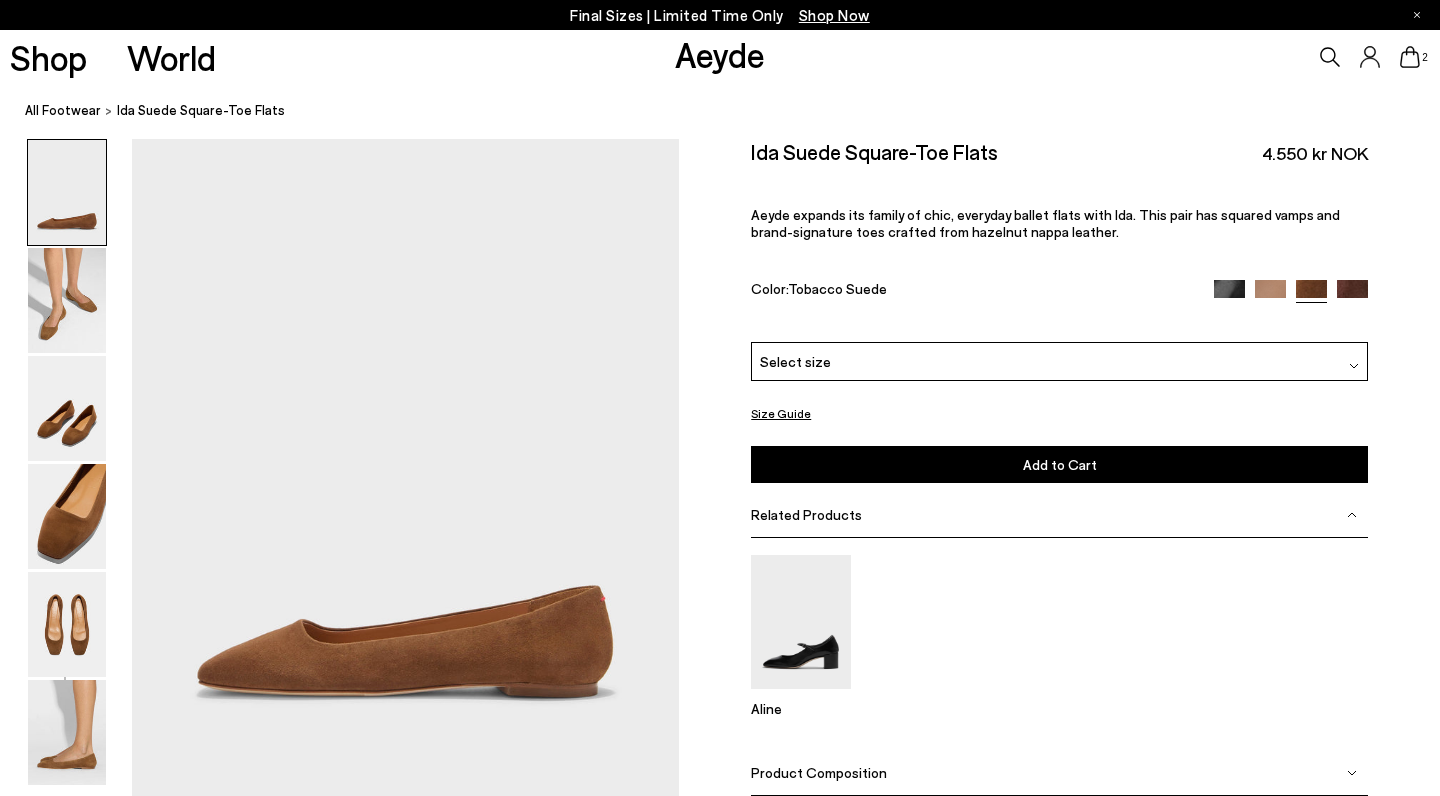 scroll, scrollTop: 0, scrollLeft: 0, axis: both 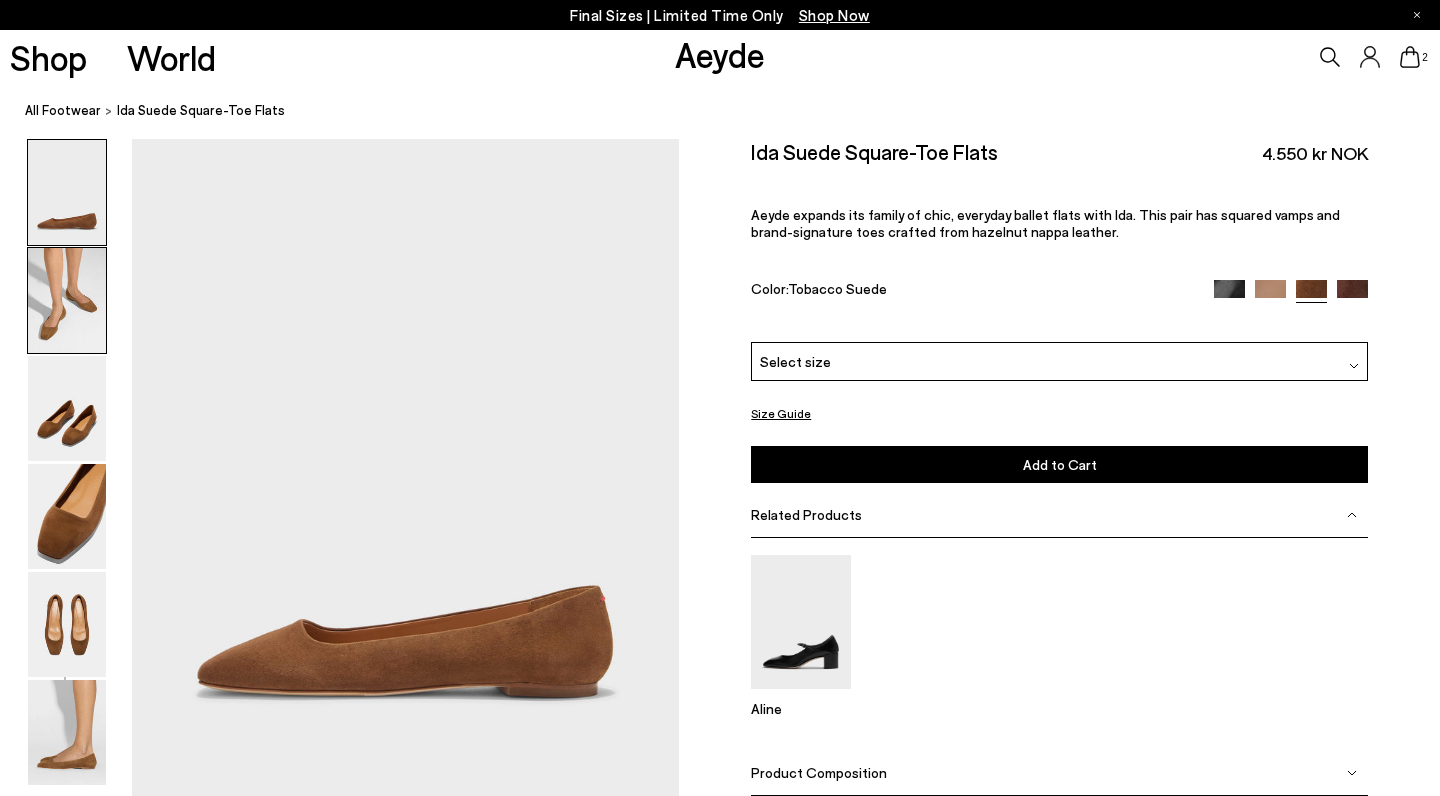 click at bounding box center [67, 300] 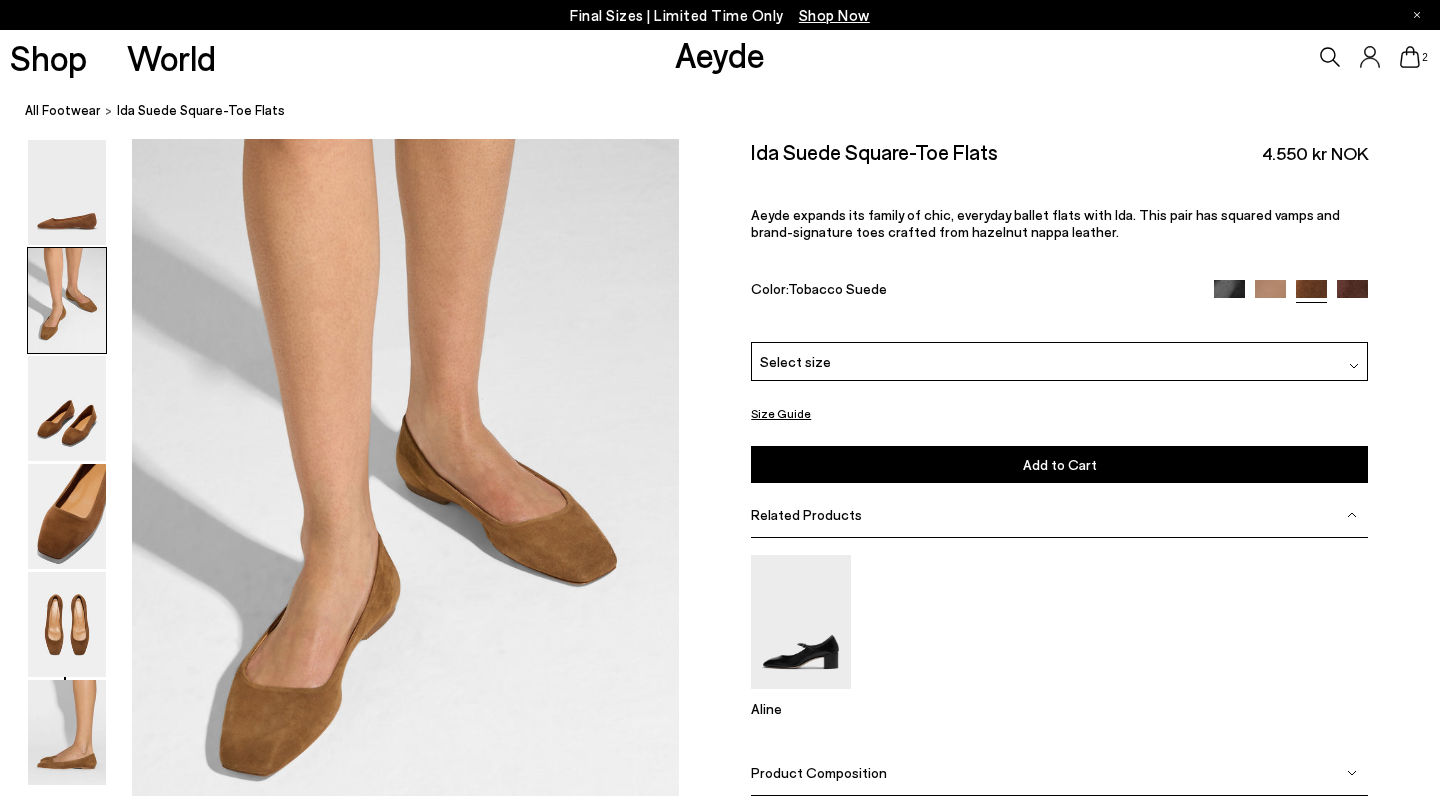 scroll, scrollTop: 713, scrollLeft: 0, axis: vertical 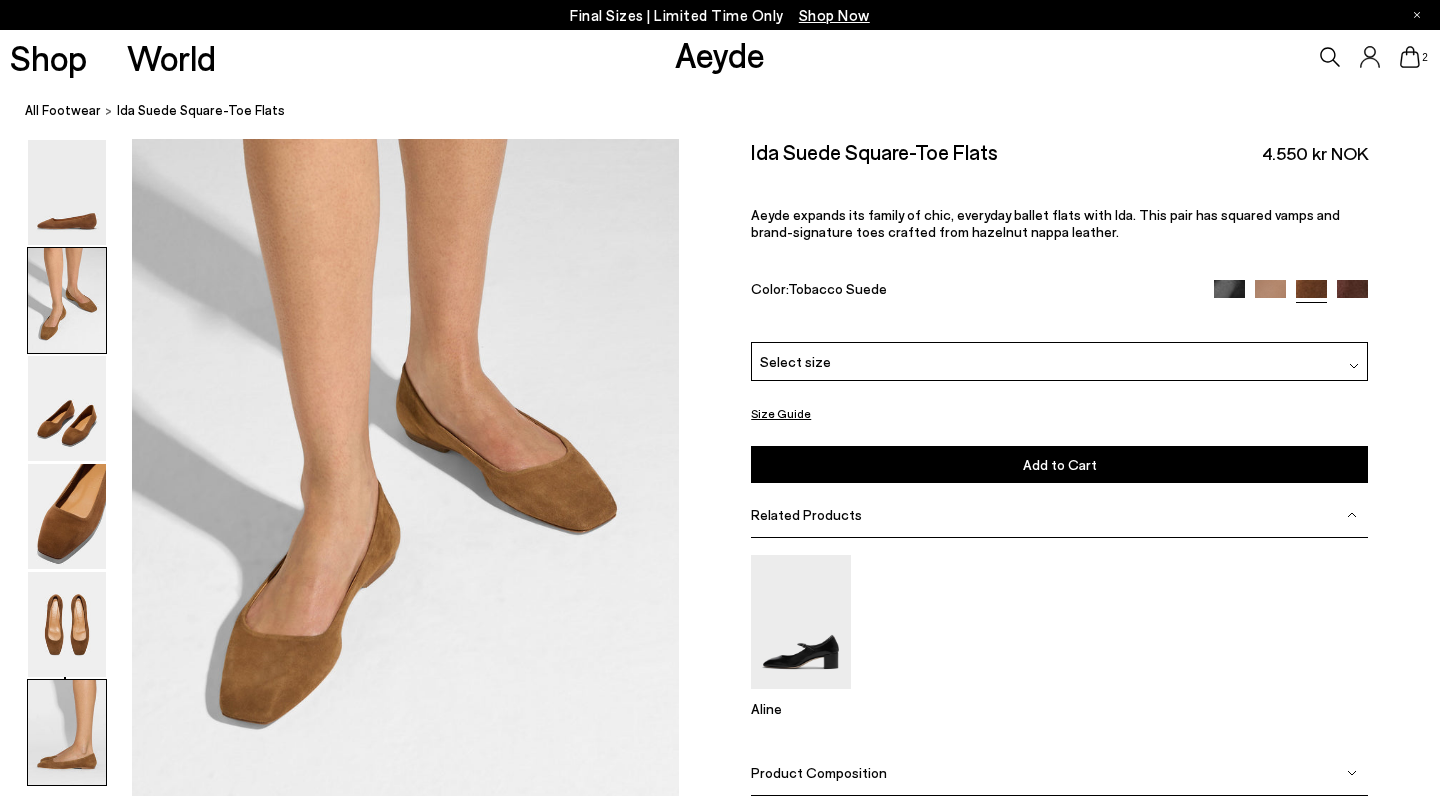 click at bounding box center [67, 732] 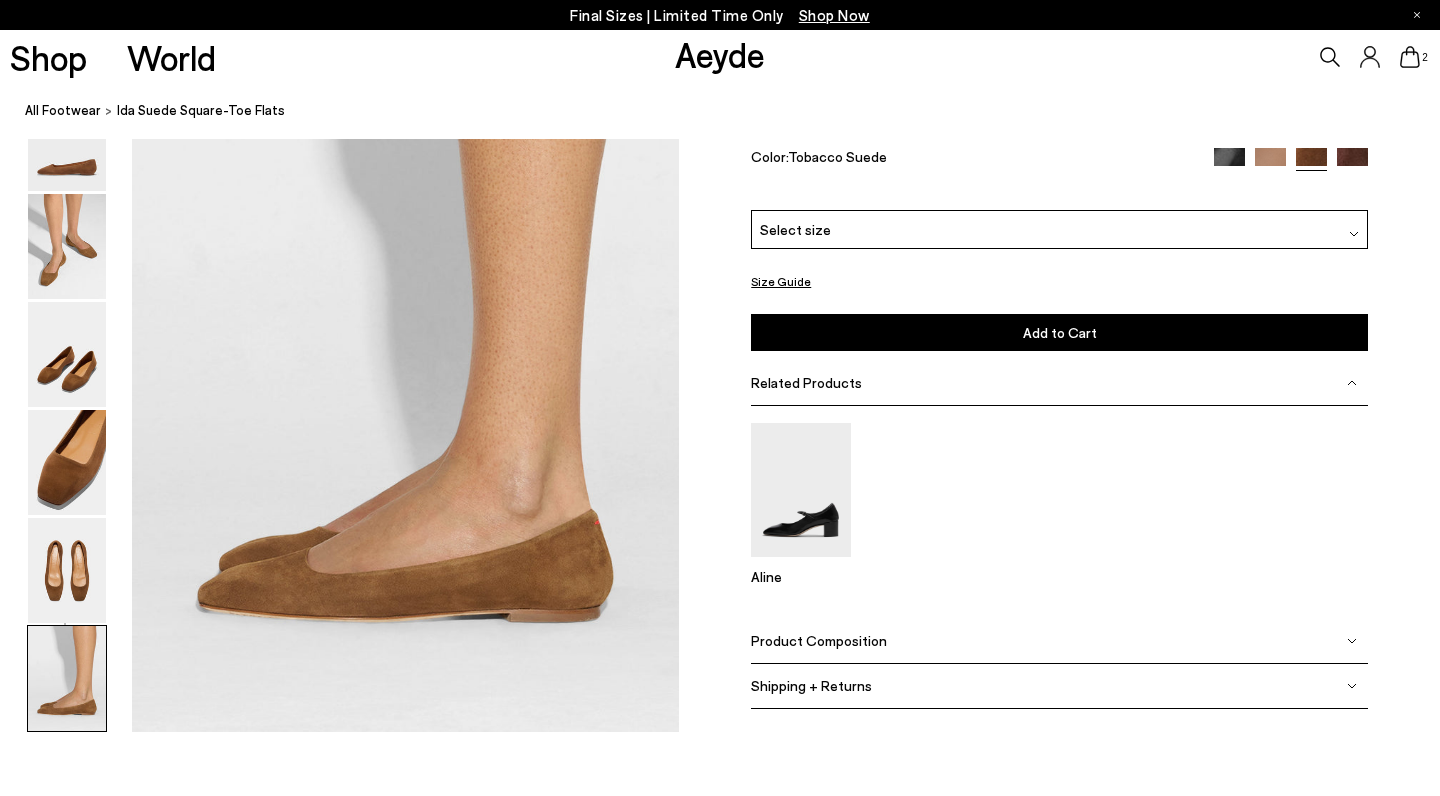 scroll, scrollTop: 3729, scrollLeft: 0, axis: vertical 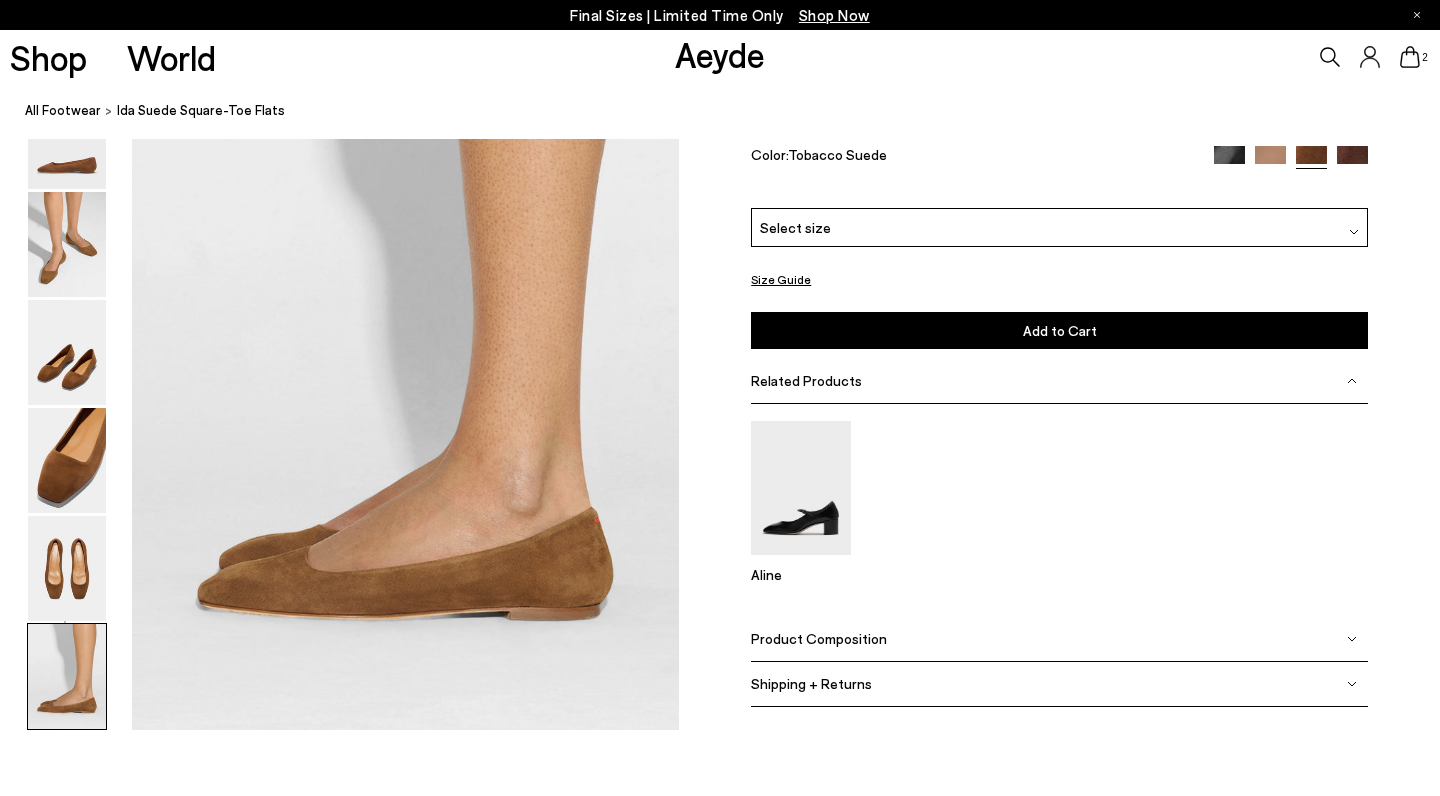 click on "Select size" at bounding box center (1059, 227) 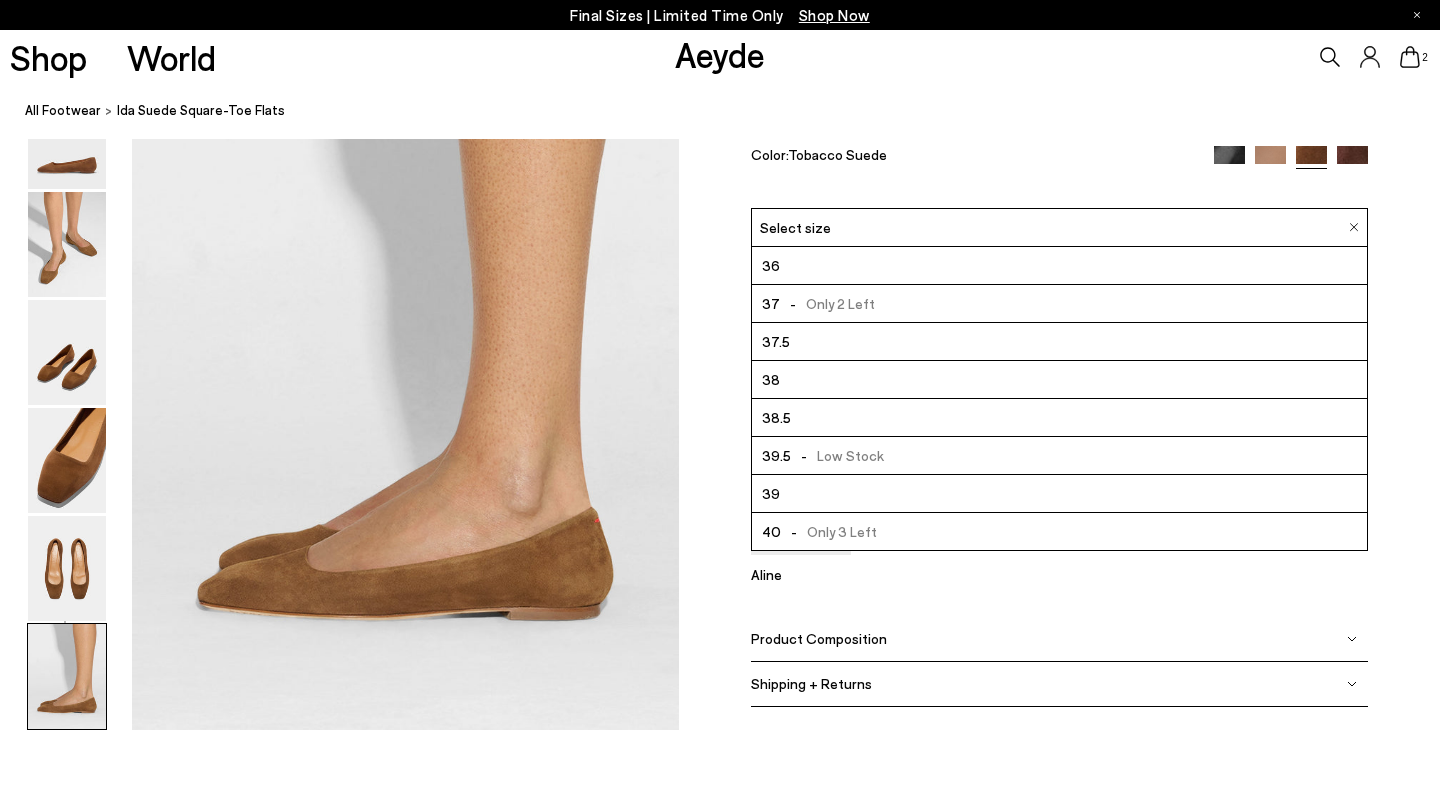 click on "38" at bounding box center (1059, 380) 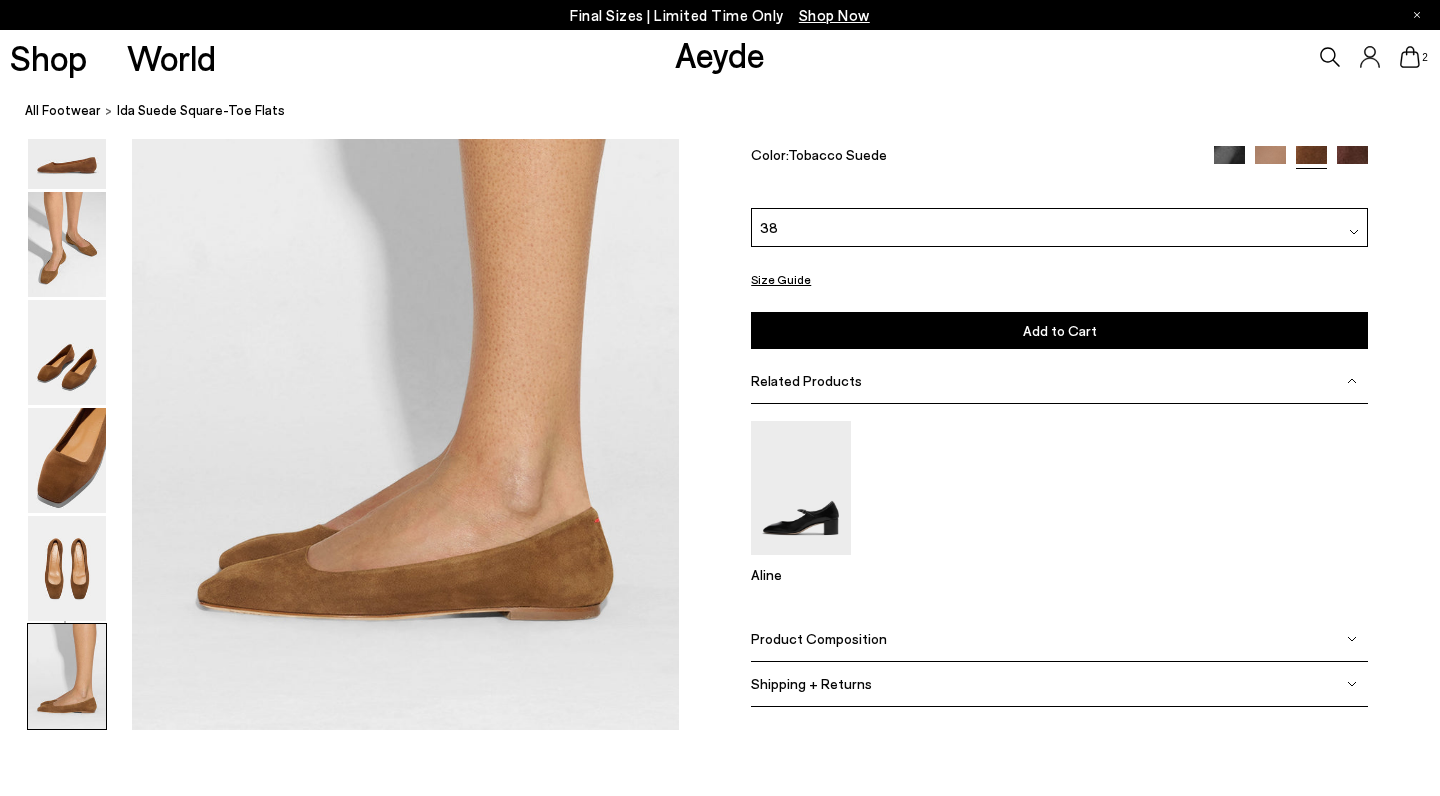 click on "Add to Cart Select a Size First" at bounding box center [1059, 330] 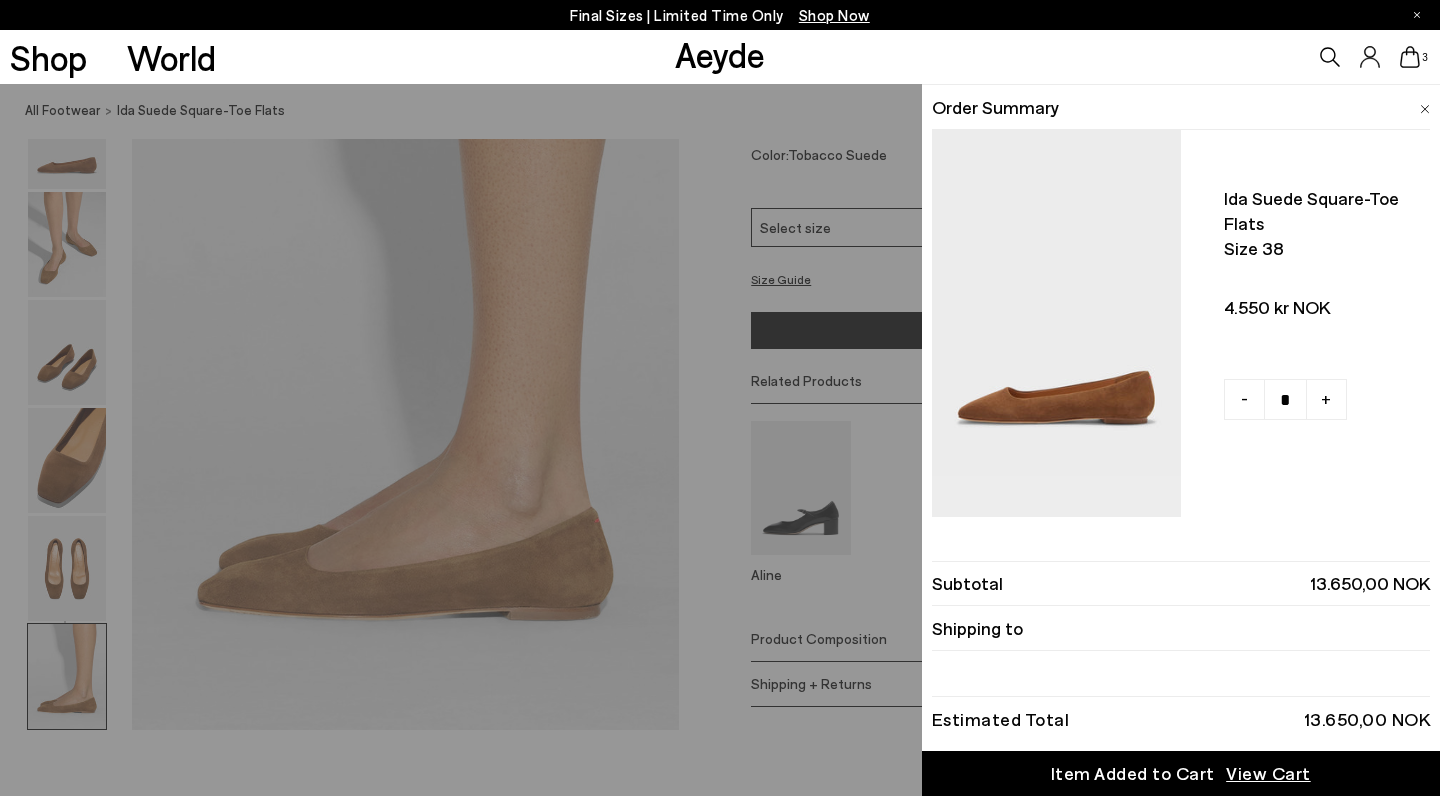 click on "Quick Add
Color
Size
View Details
Order Summary
Ida suede square-toe flats
Size
38
- +
- +" at bounding box center [720, 440] 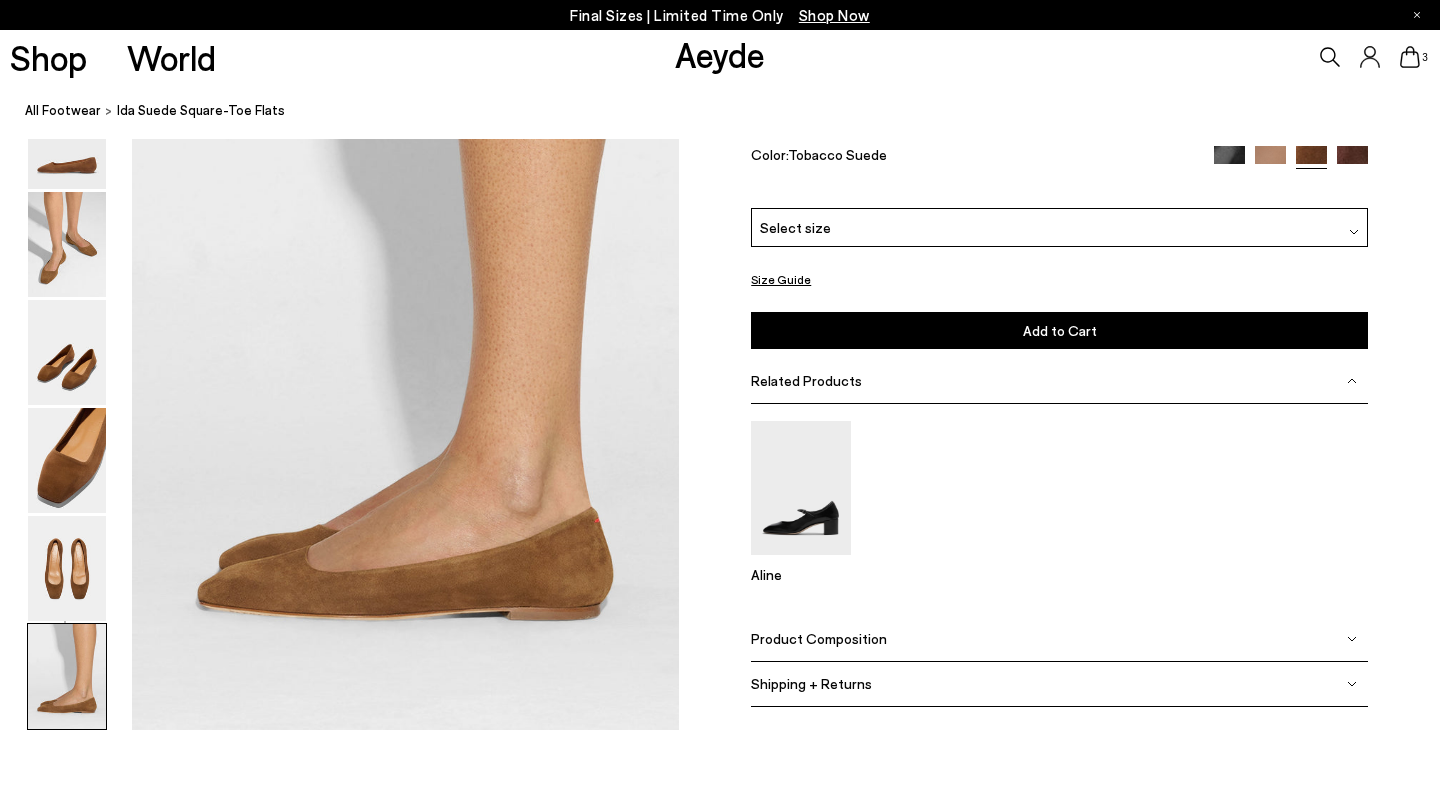 click at bounding box center [1352, 160] 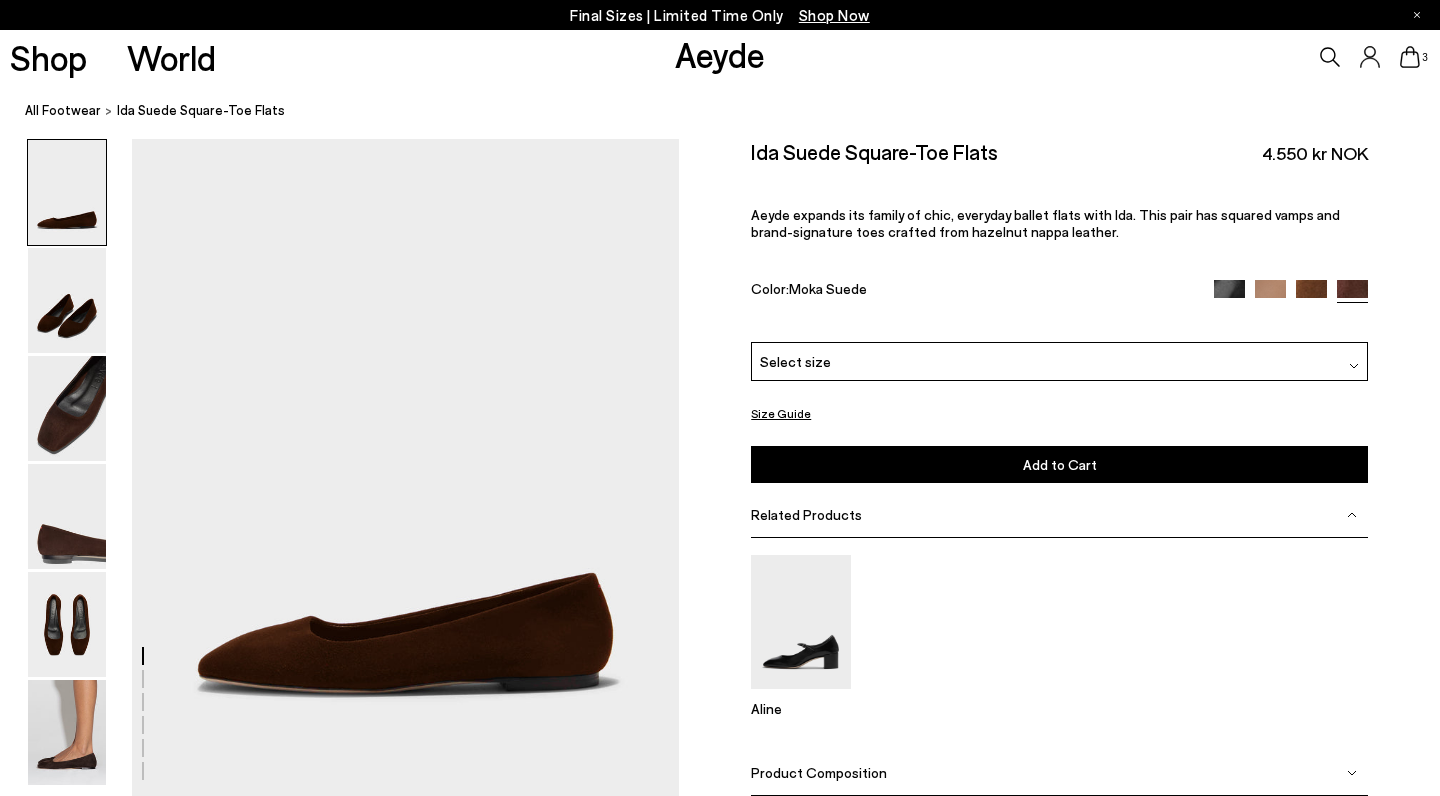 scroll, scrollTop: 0, scrollLeft: 0, axis: both 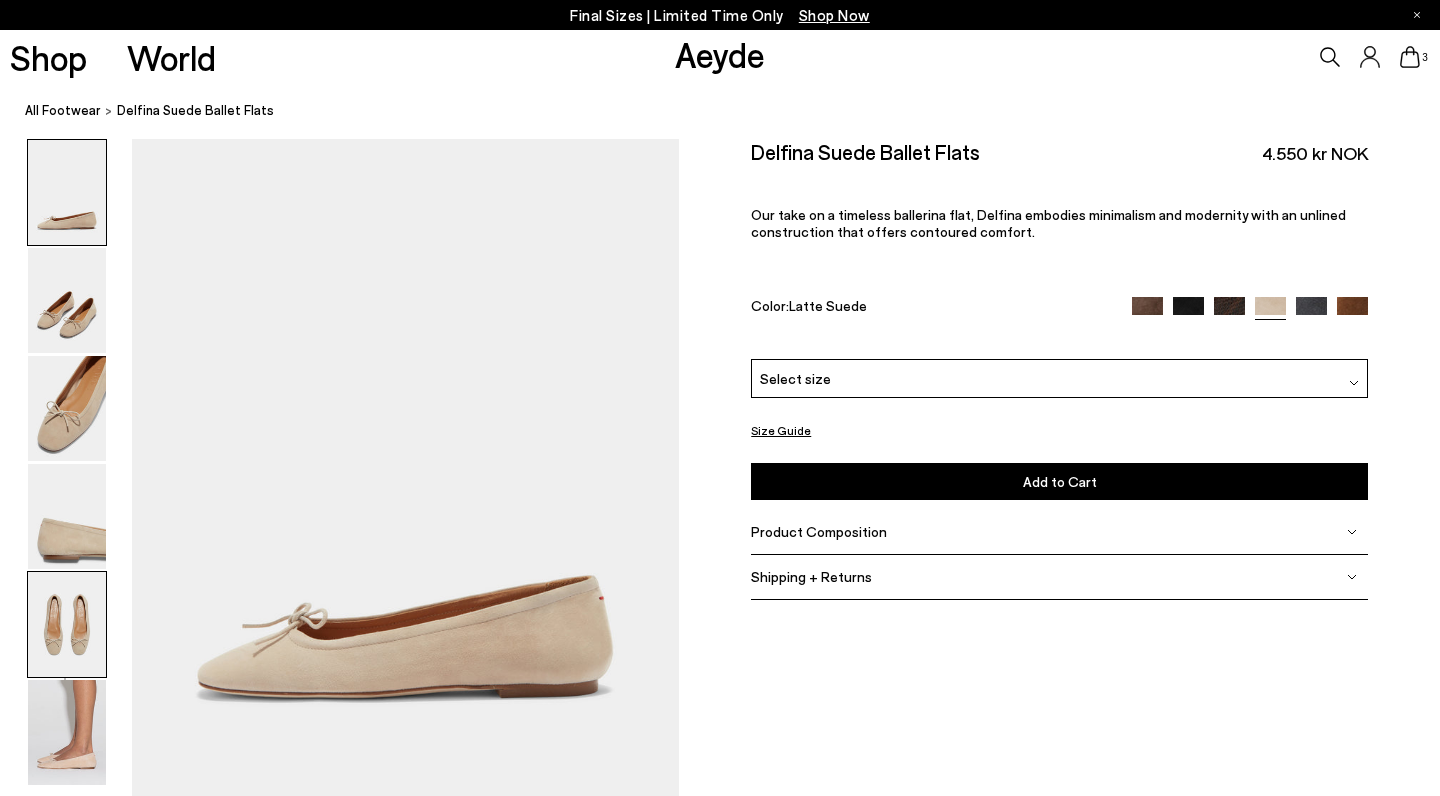 click at bounding box center [67, 624] 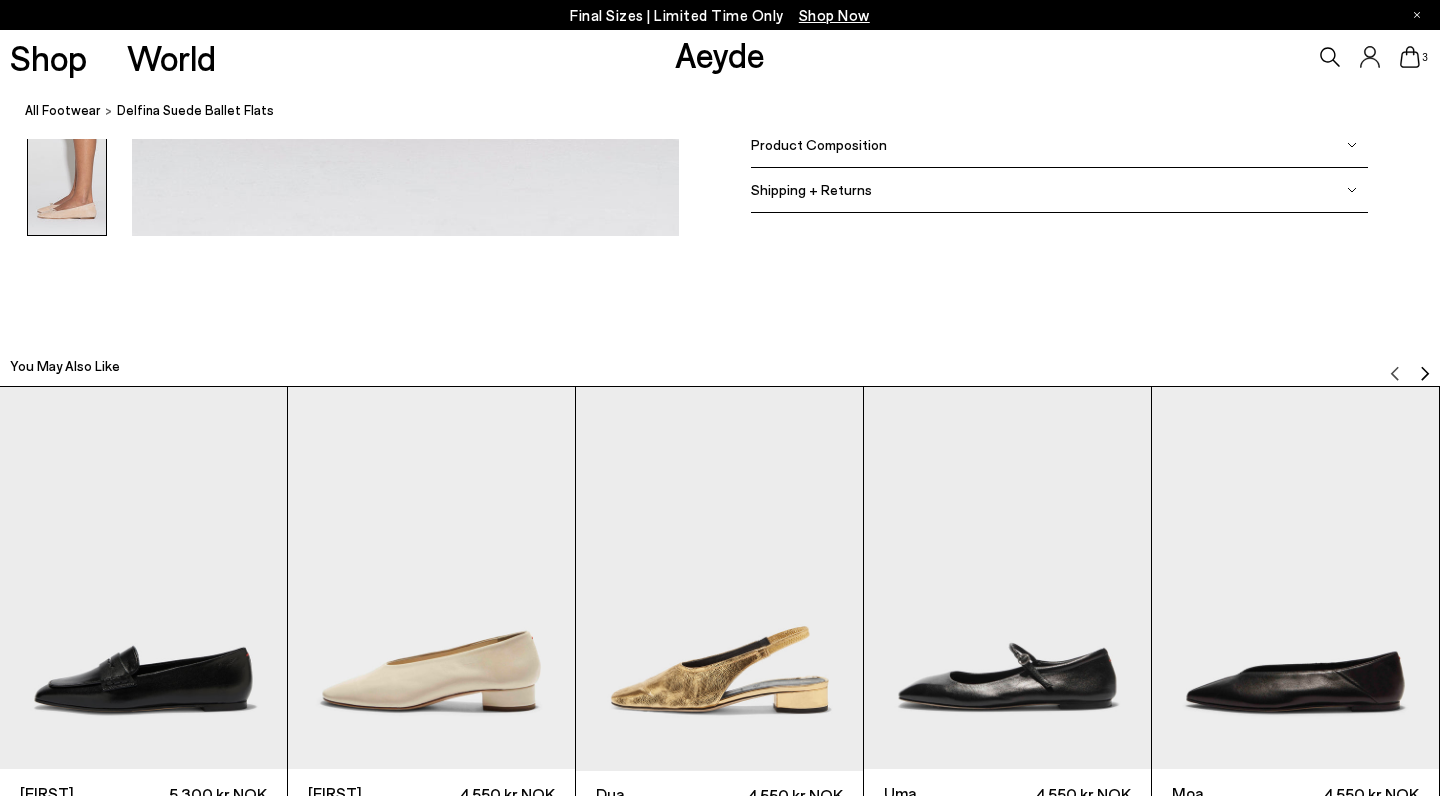 scroll, scrollTop: 4253, scrollLeft: 0, axis: vertical 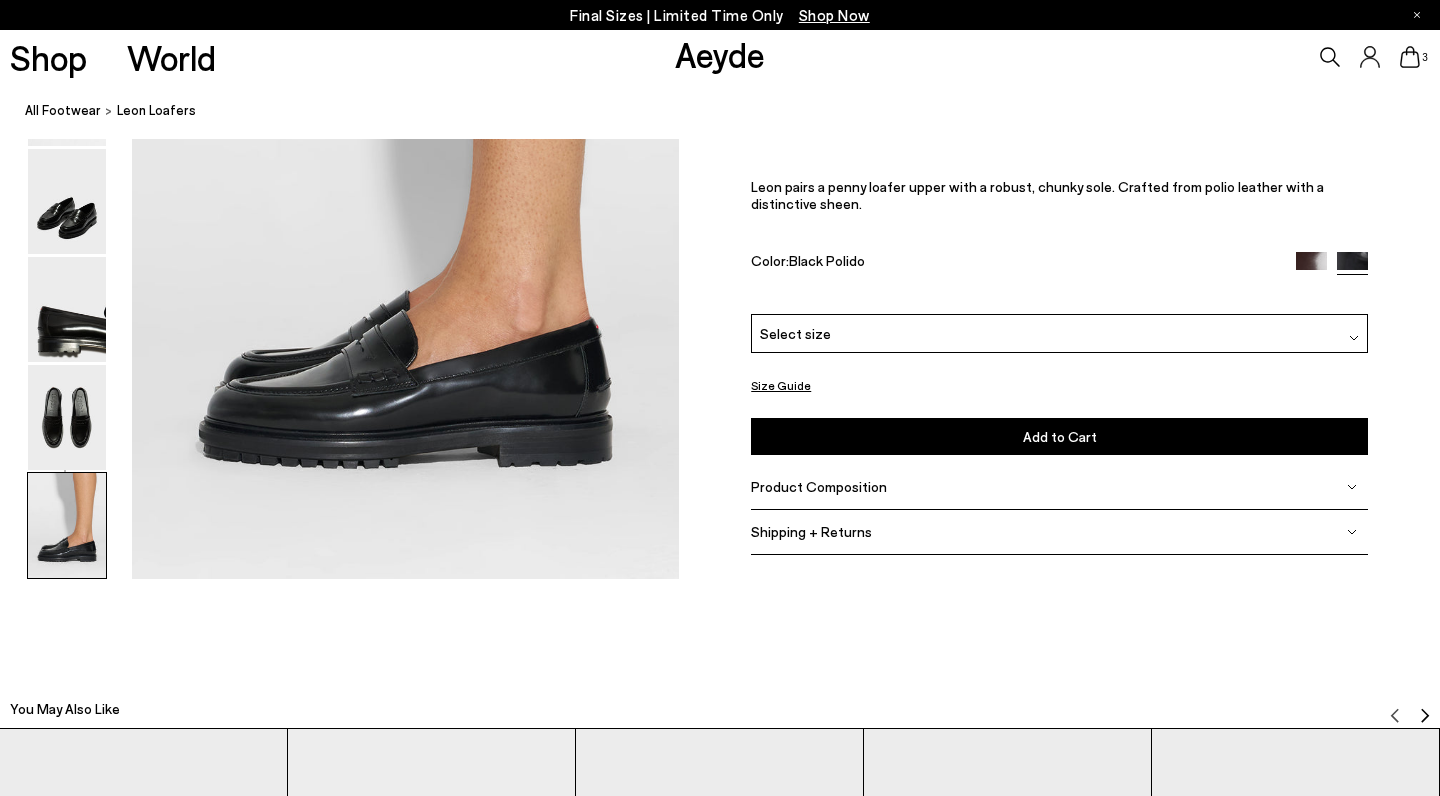 drag, startPoint x: 916, startPoint y: 166, endPoint x: 733, endPoint y: 156, distance: 183.27303 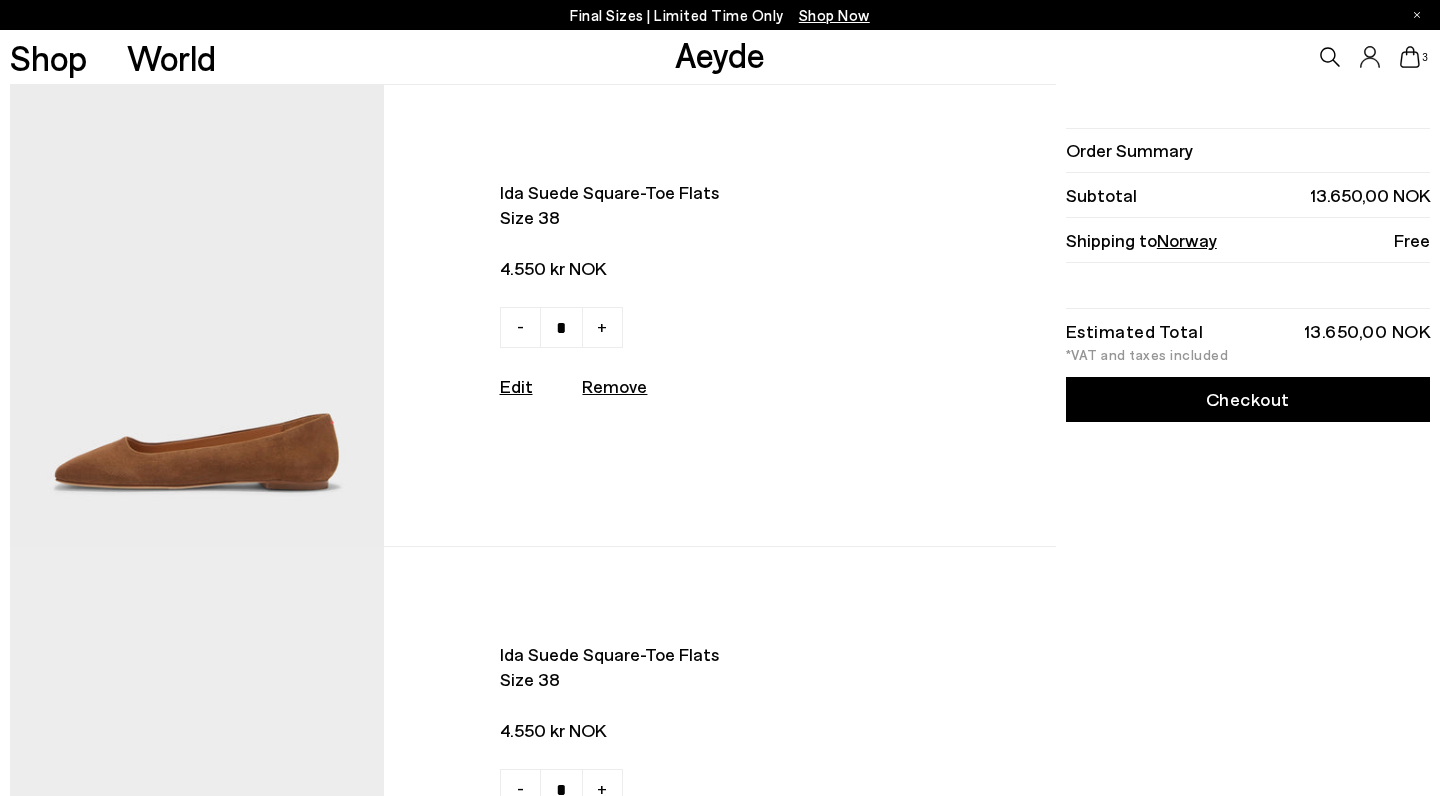 scroll, scrollTop: 414, scrollLeft: 0, axis: vertical 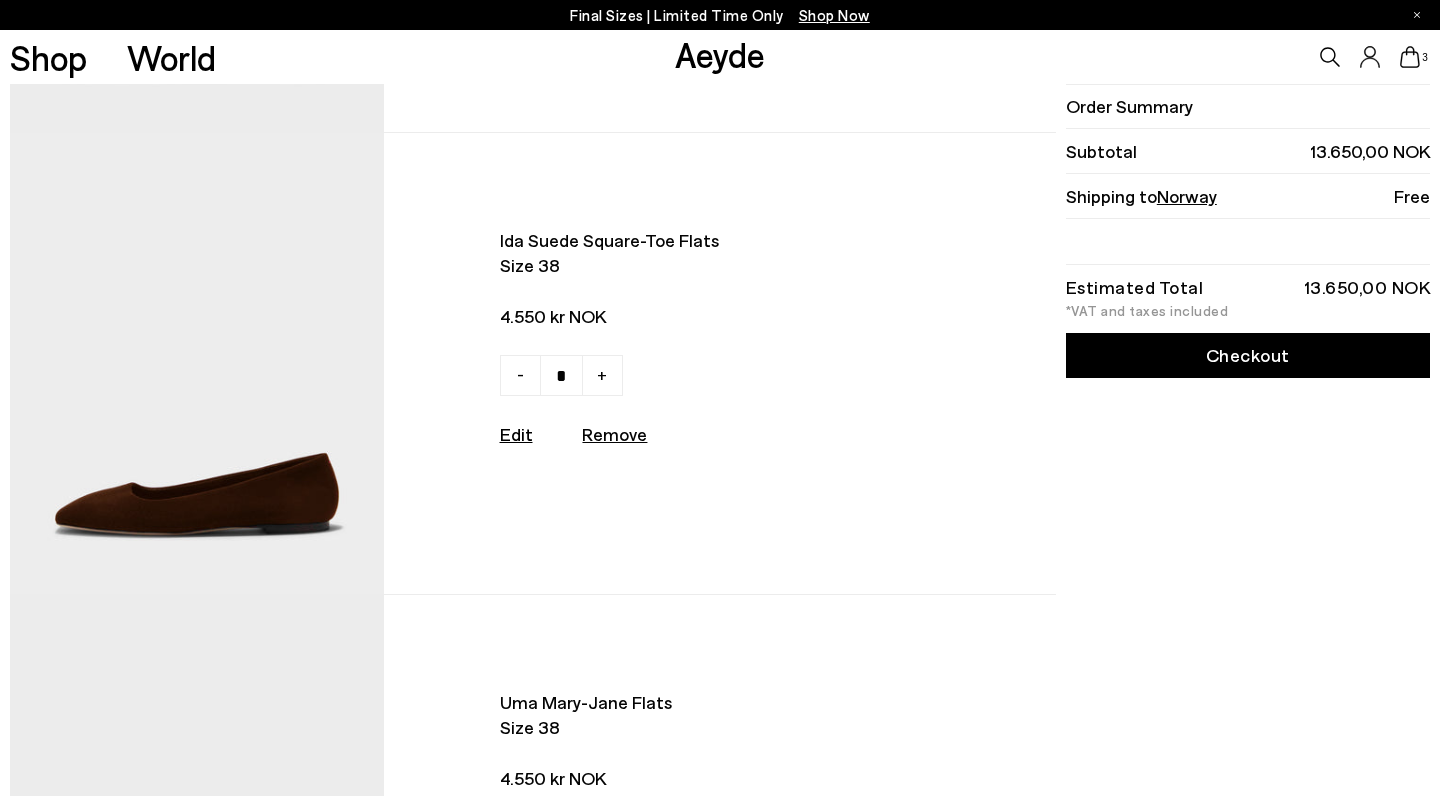 click on "Remove" at bounding box center [614, 434] 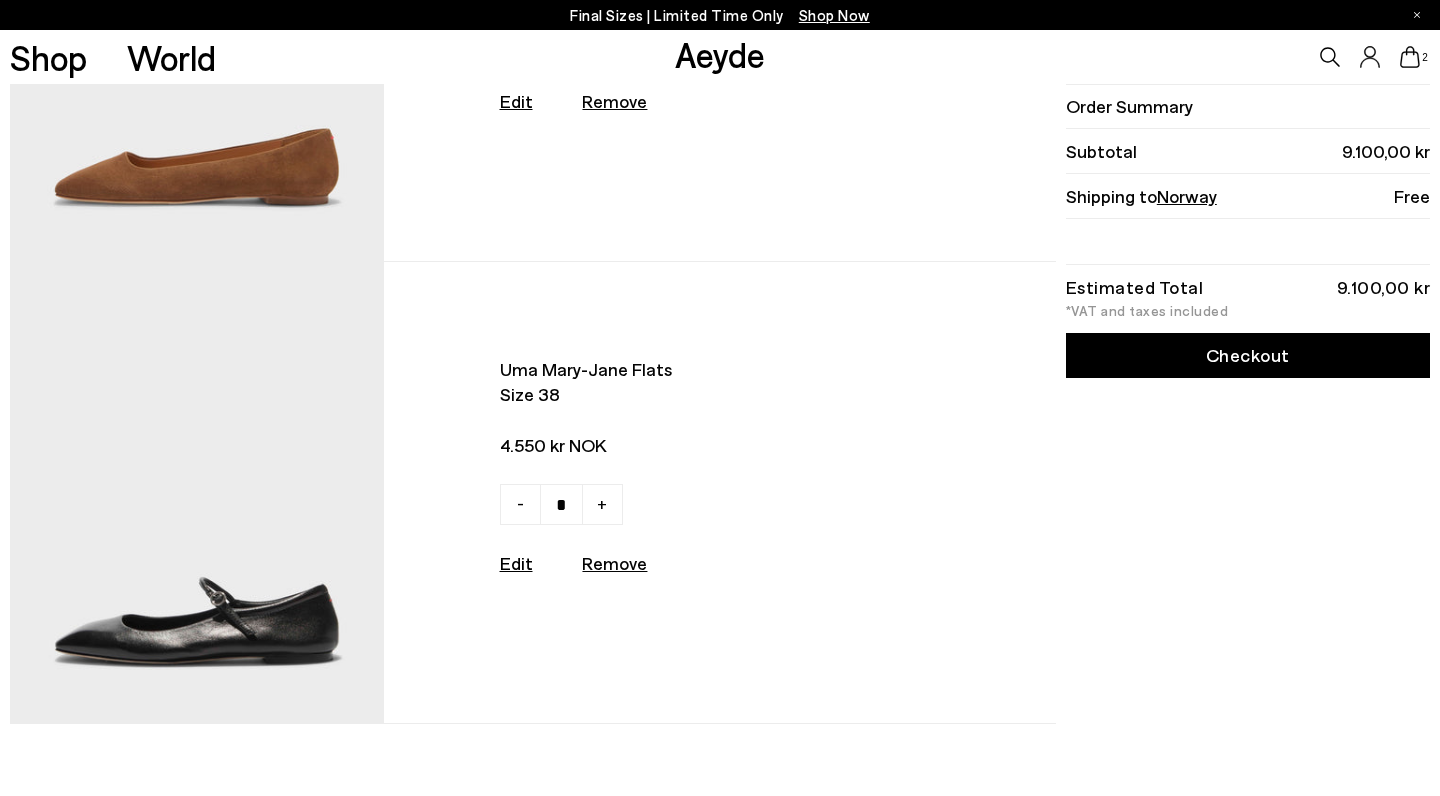 scroll, scrollTop: 282, scrollLeft: 0, axis: vertical 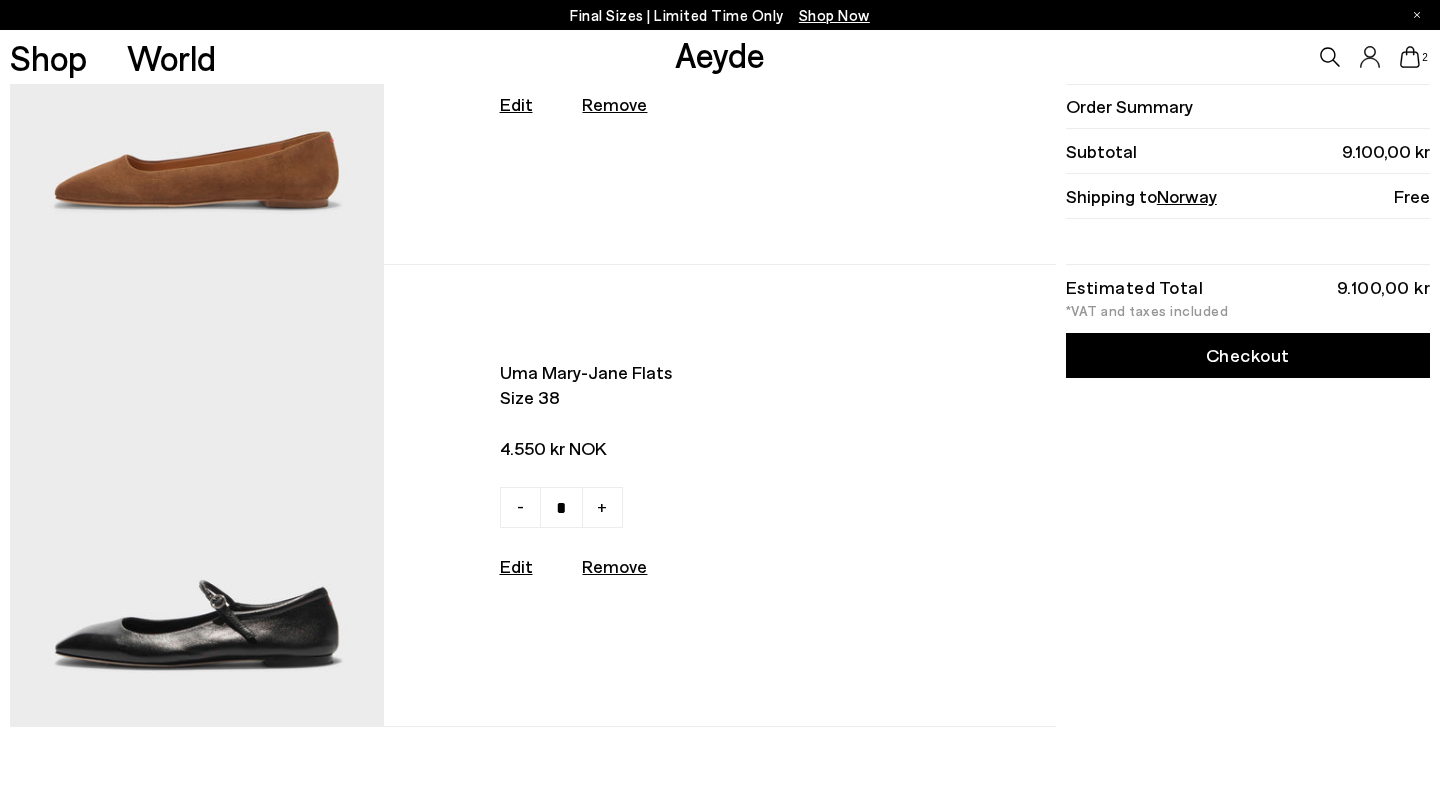 click at bounding box center [197, 495] 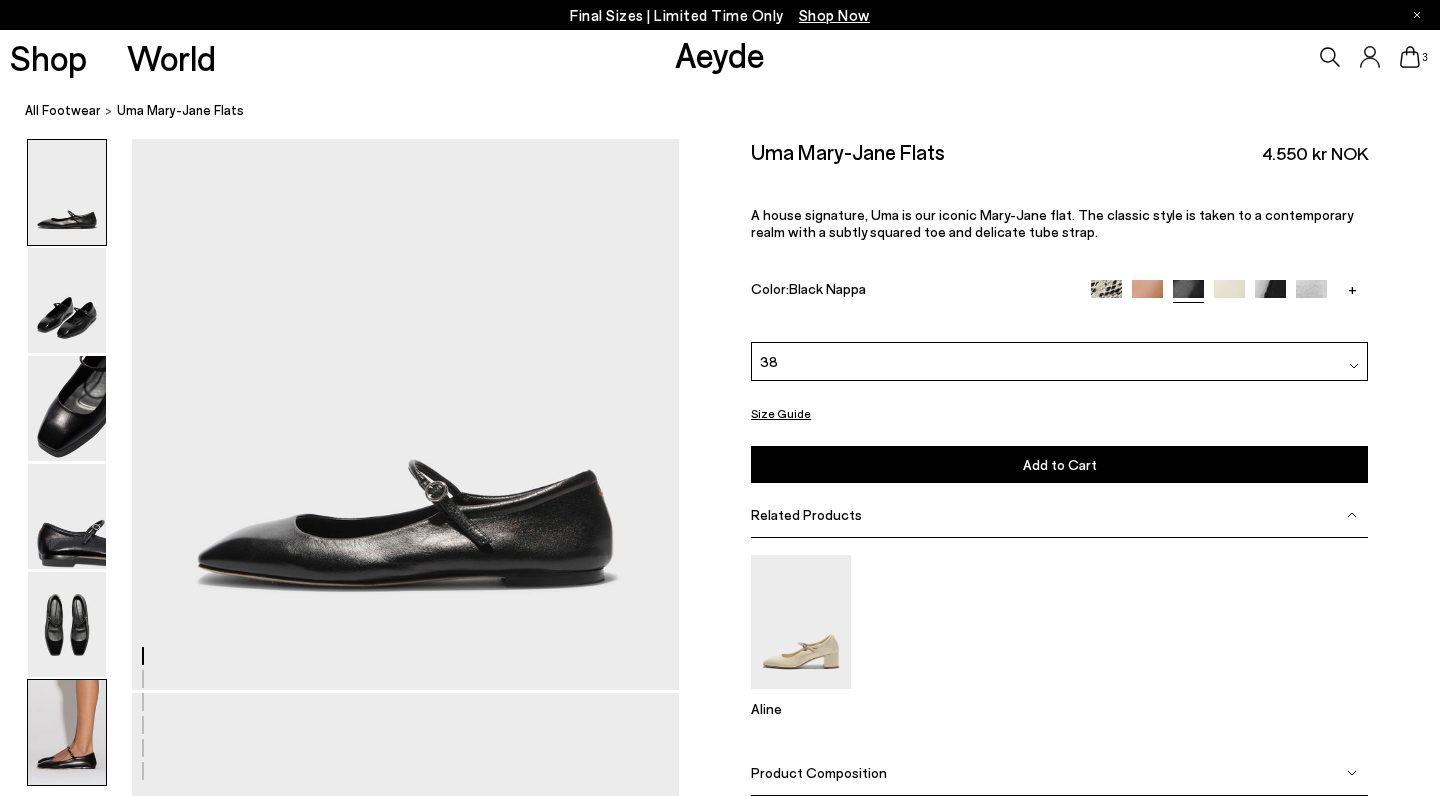click at bounding box center (67, 732) 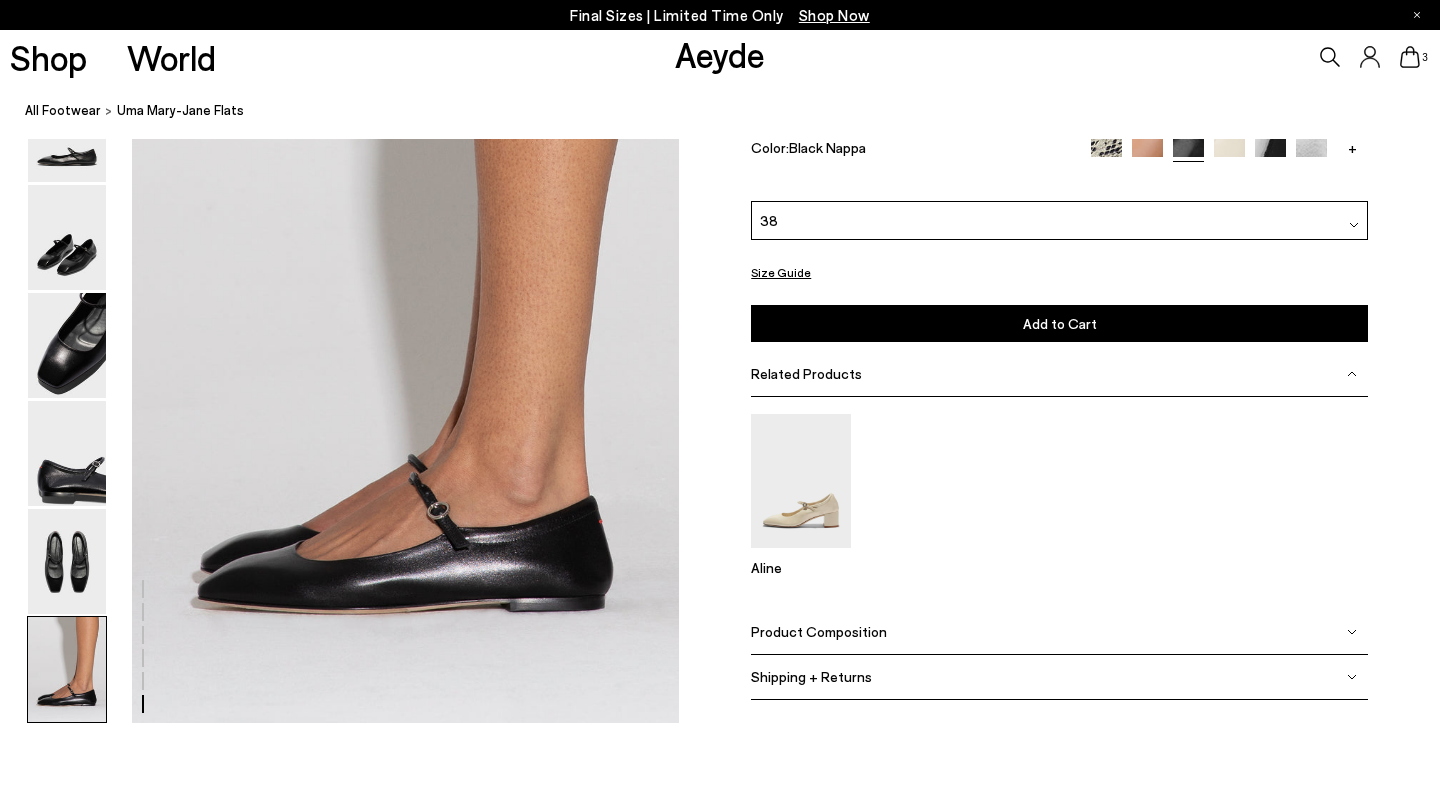 scroll, scrollTop: 3901, scrollLeft: 0, axis: vertical 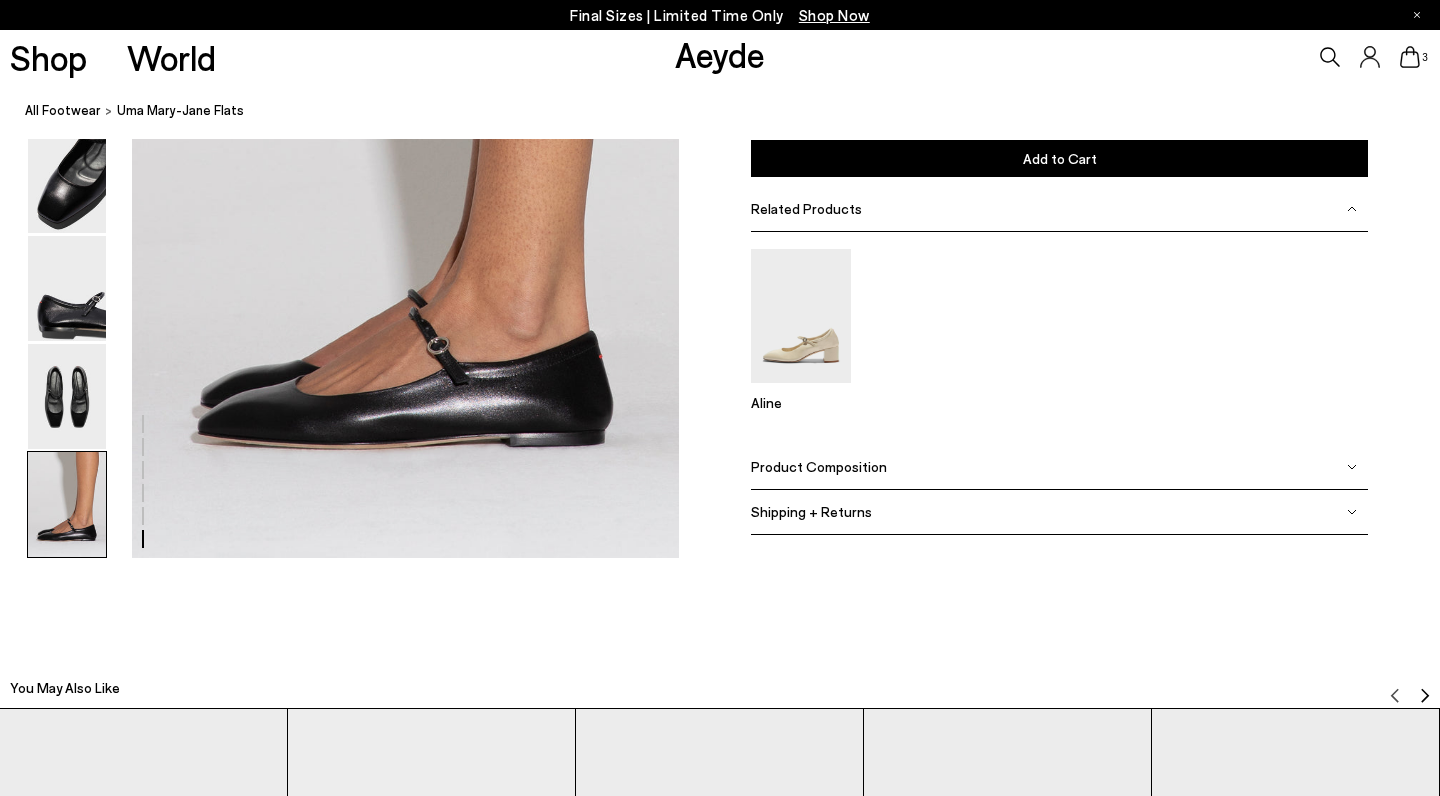 click on "3" at bounding box center (1200, 57) 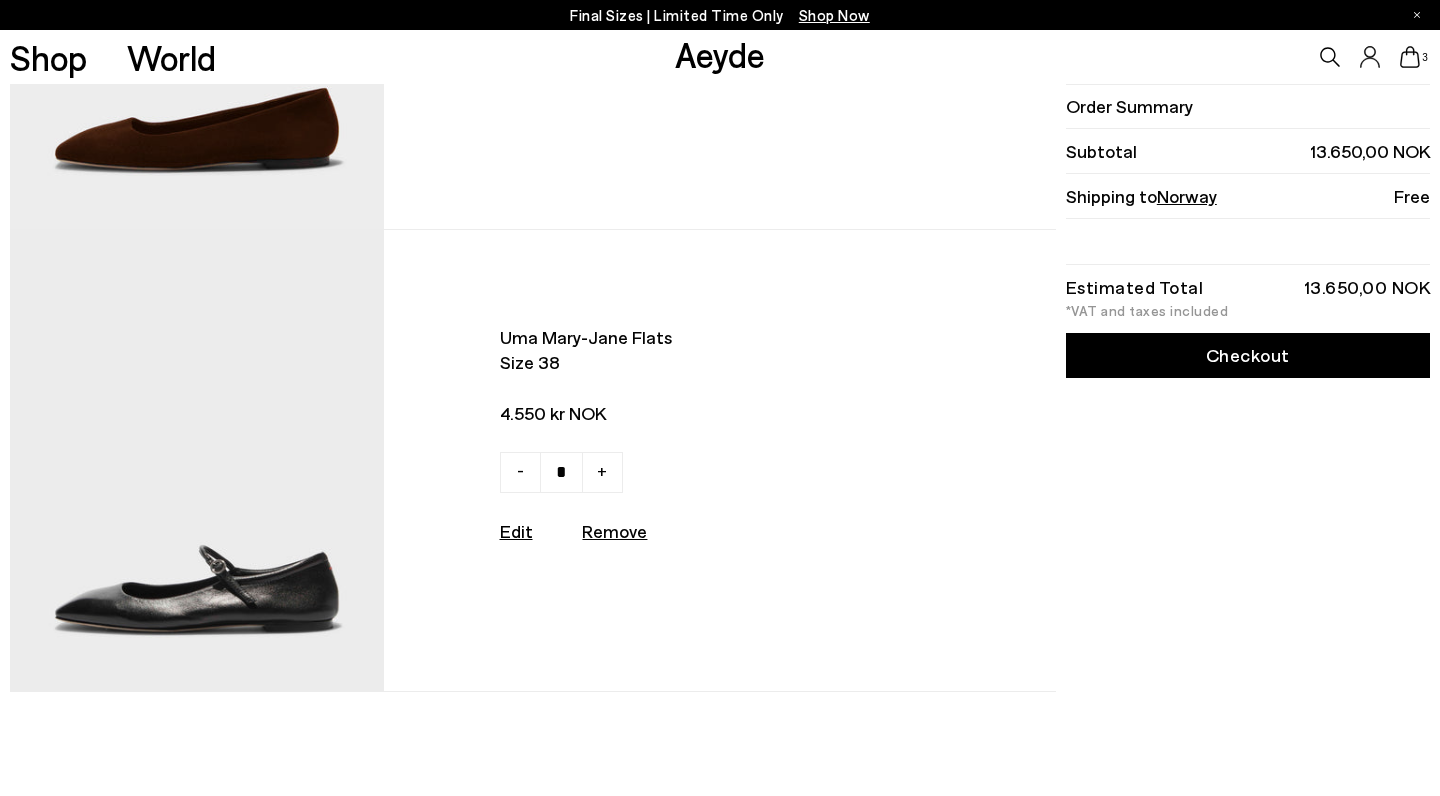 scroll, scrollTop: 658, scrollLeft: 0, axis: vertical 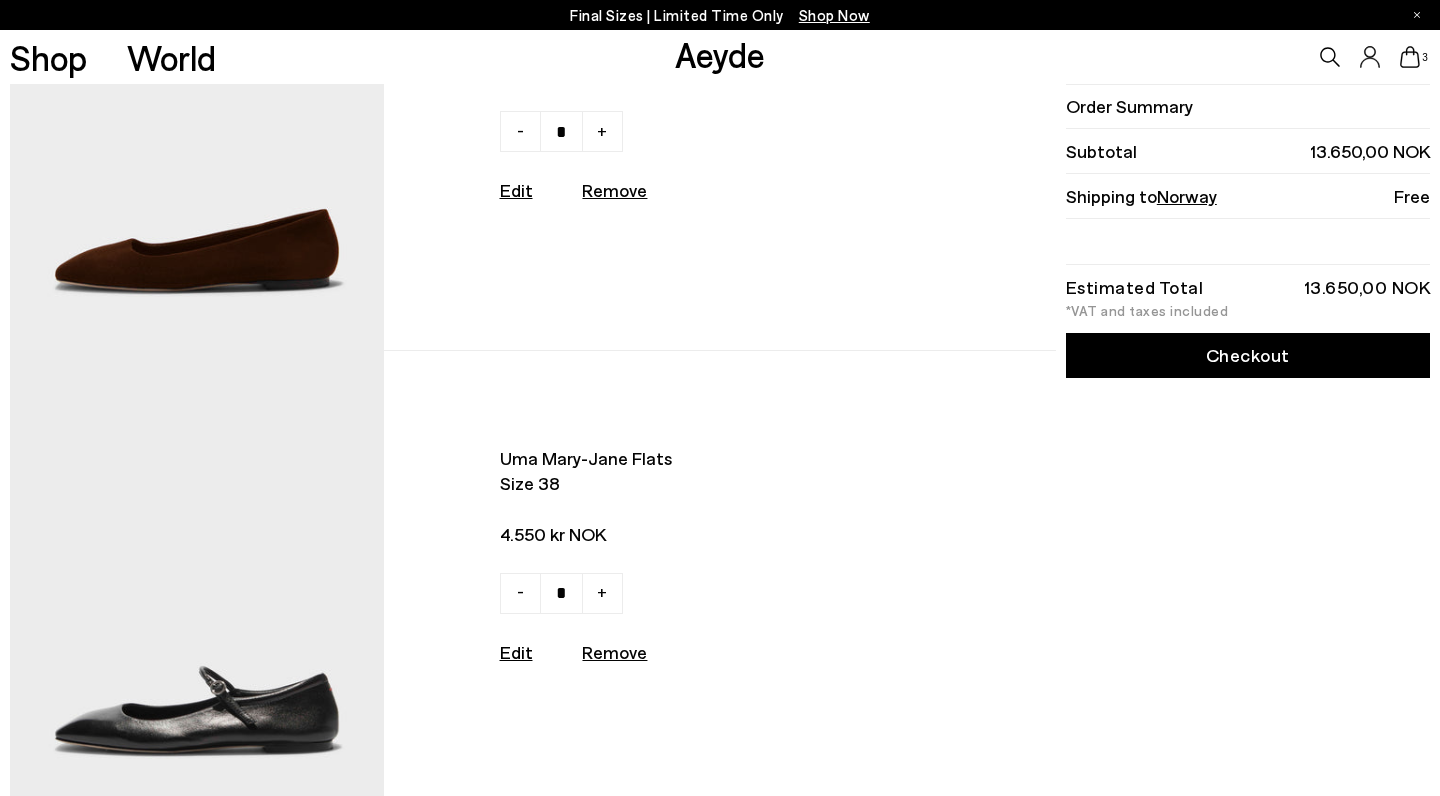 click on "Remove" at bounding box center [614, 190] 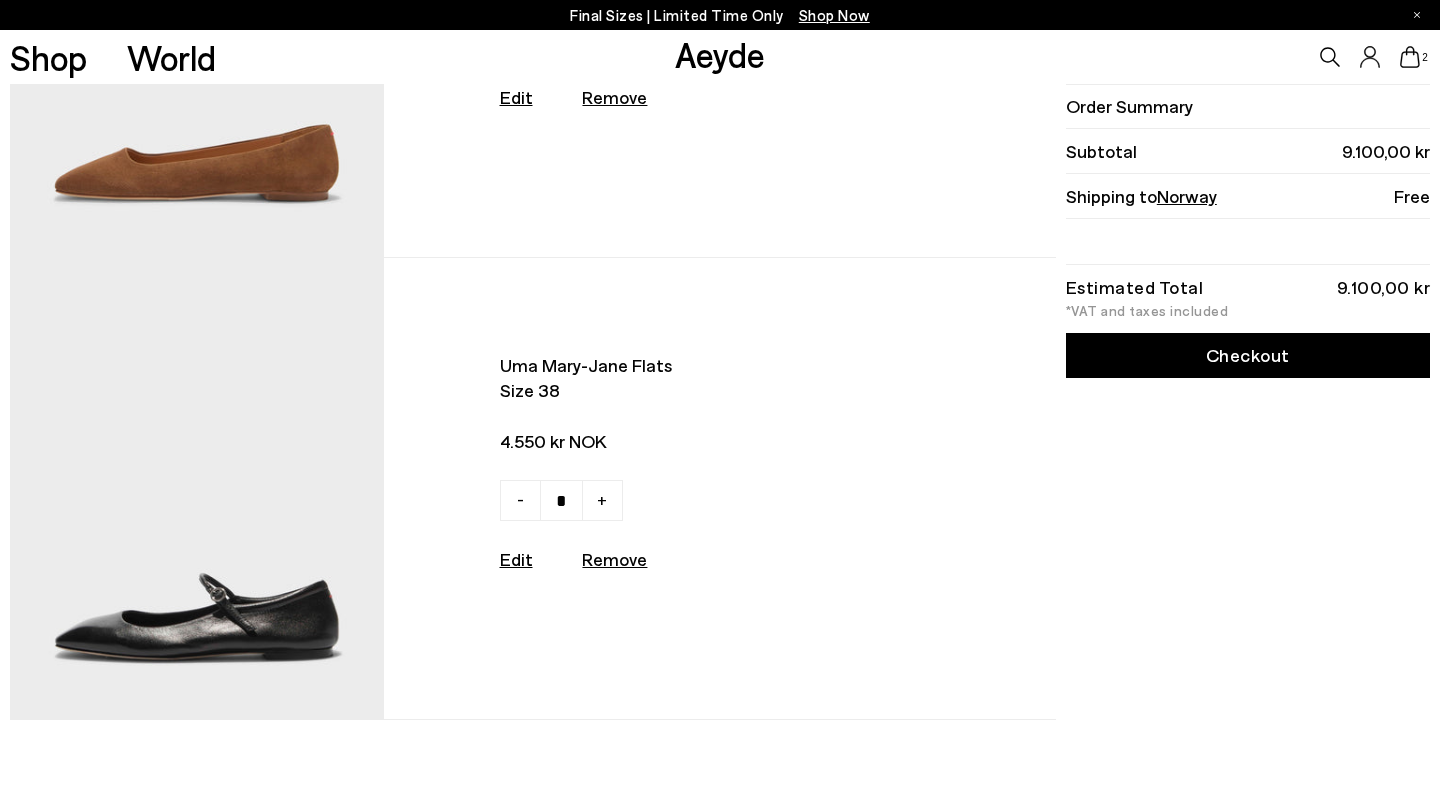 scroll, scrollTop: 170, scrollLeft: 0, axis: vertical 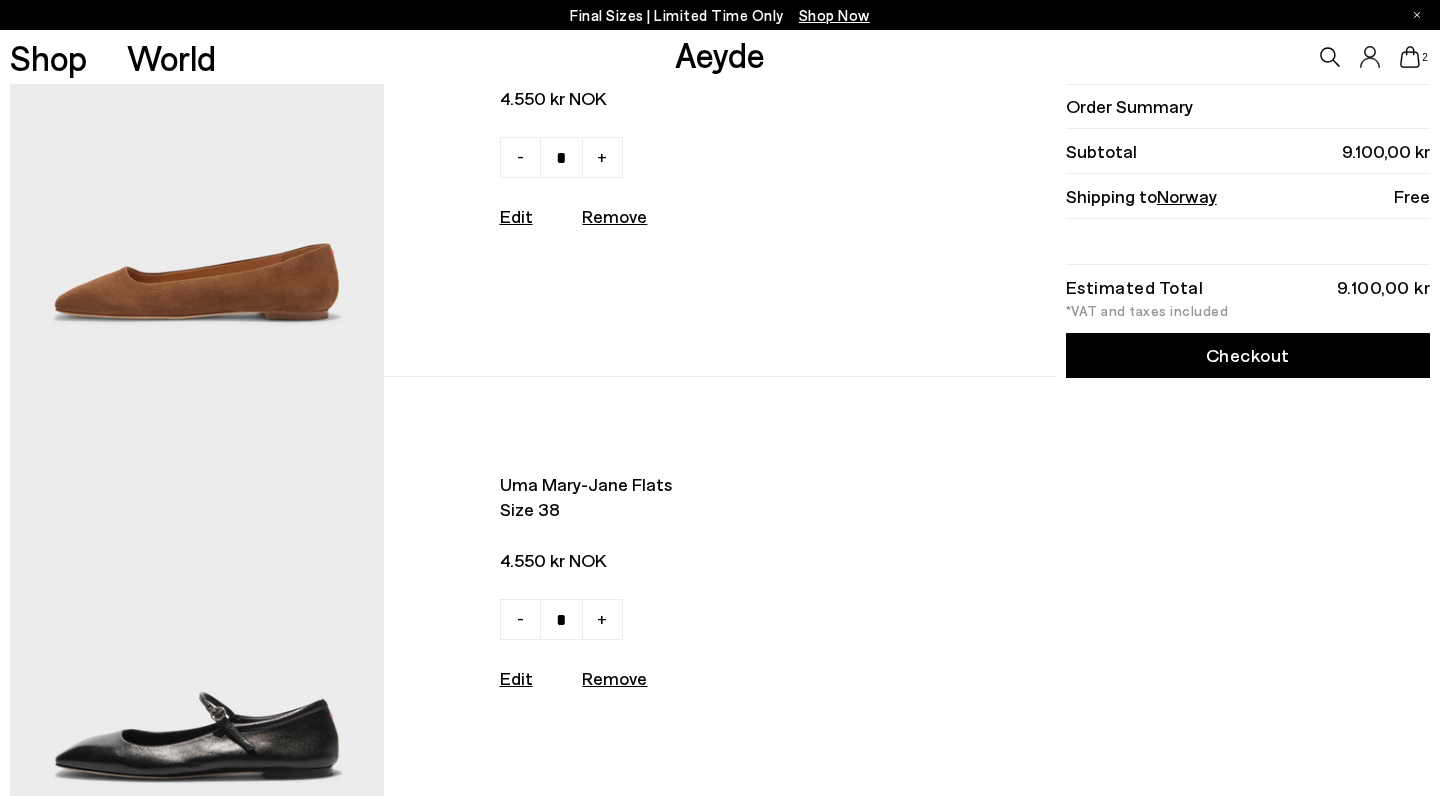 click at bounding box center [197, 145] 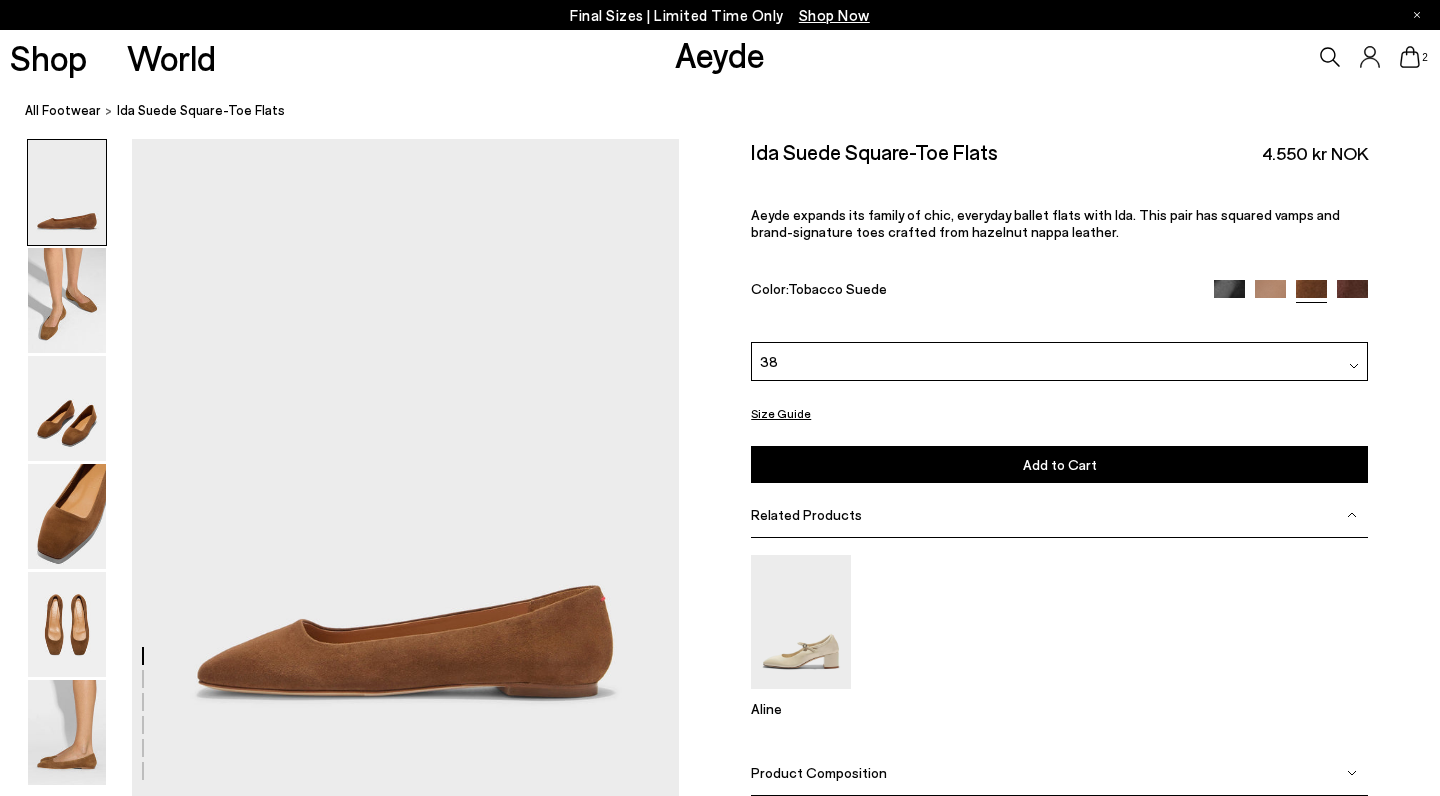 scroll, scrollTop: 0, scrollLeft: 0, axis: both 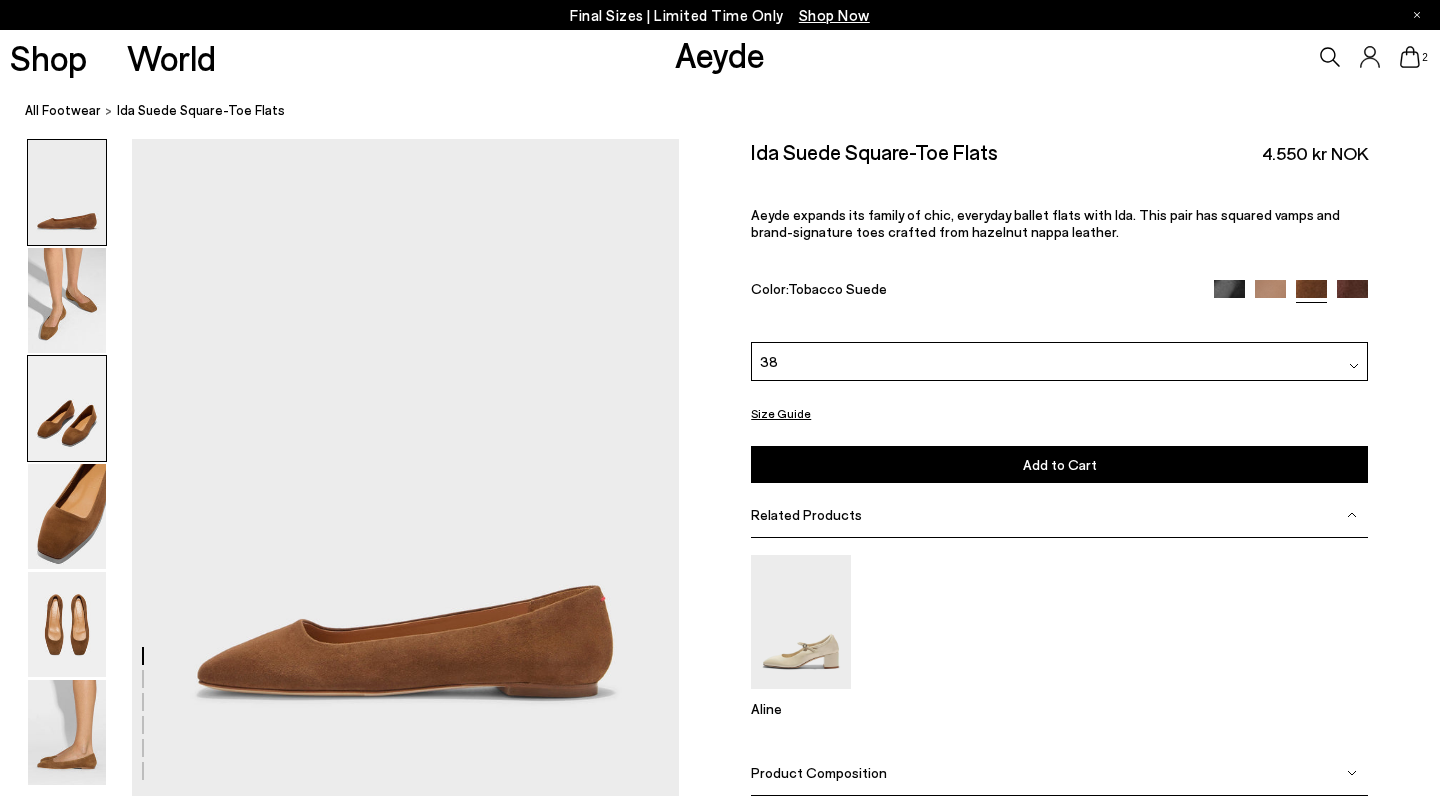 click at bounding box center [67, 408] 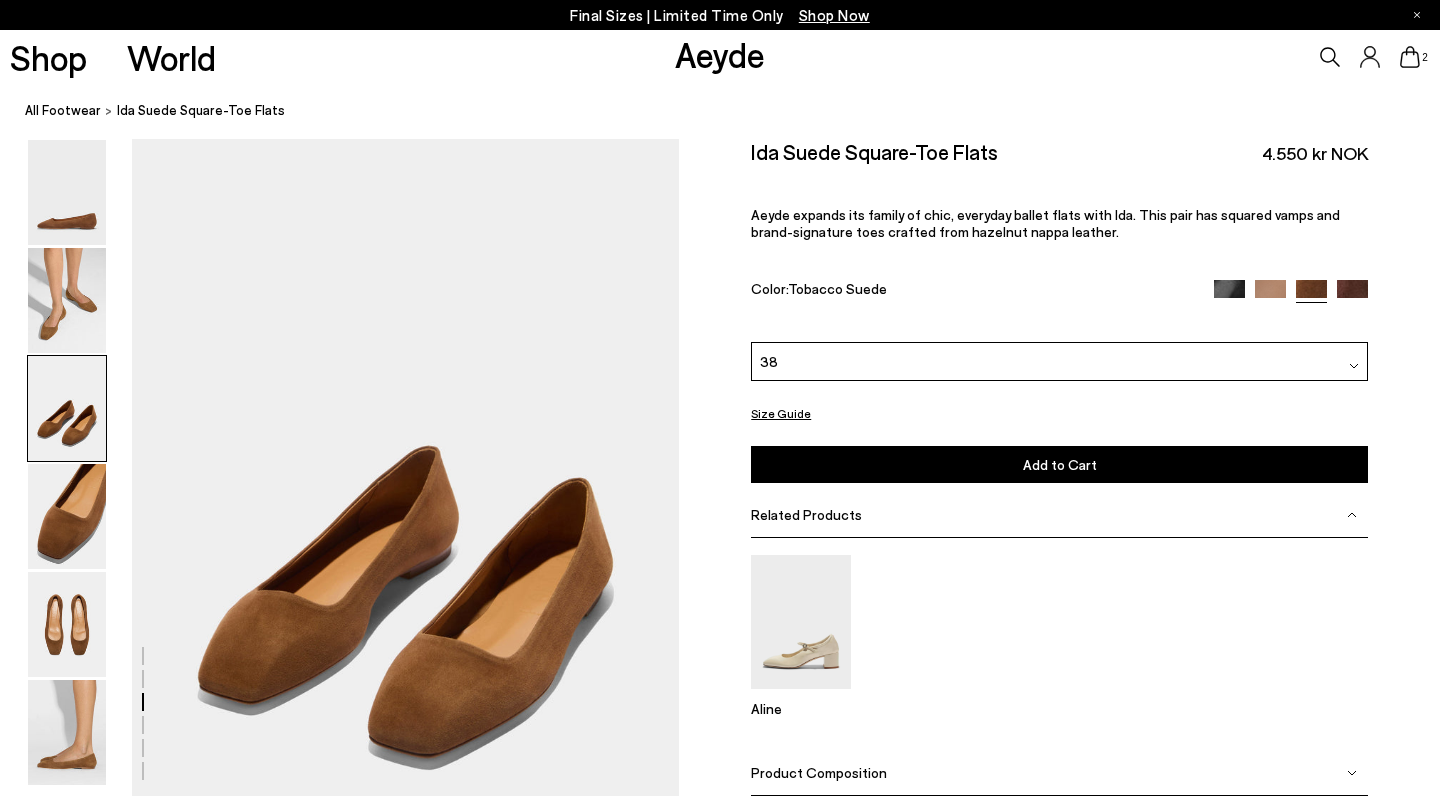 scroll, scrollTop: 1442, scrollLeft: 0, axis: vertical 